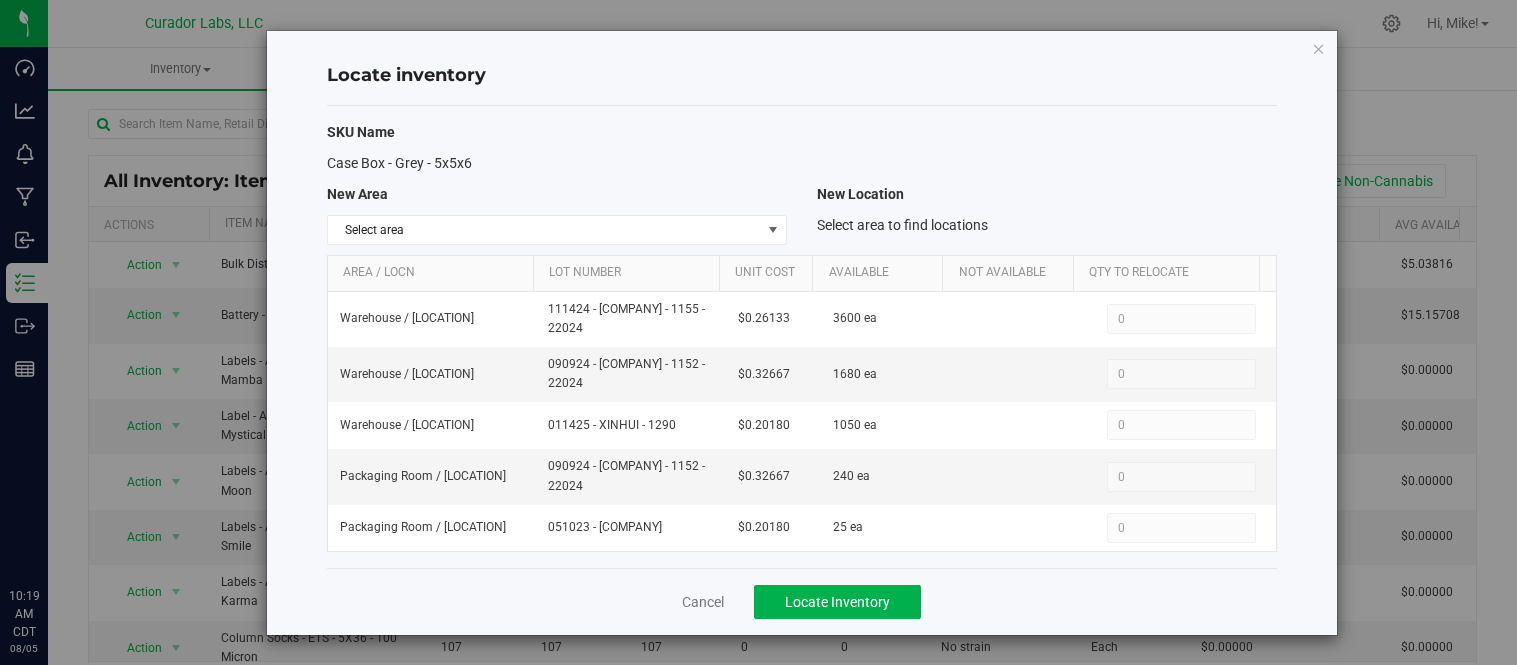 scroll, scrollTop: 0, scrollLeft: 0, axis: both 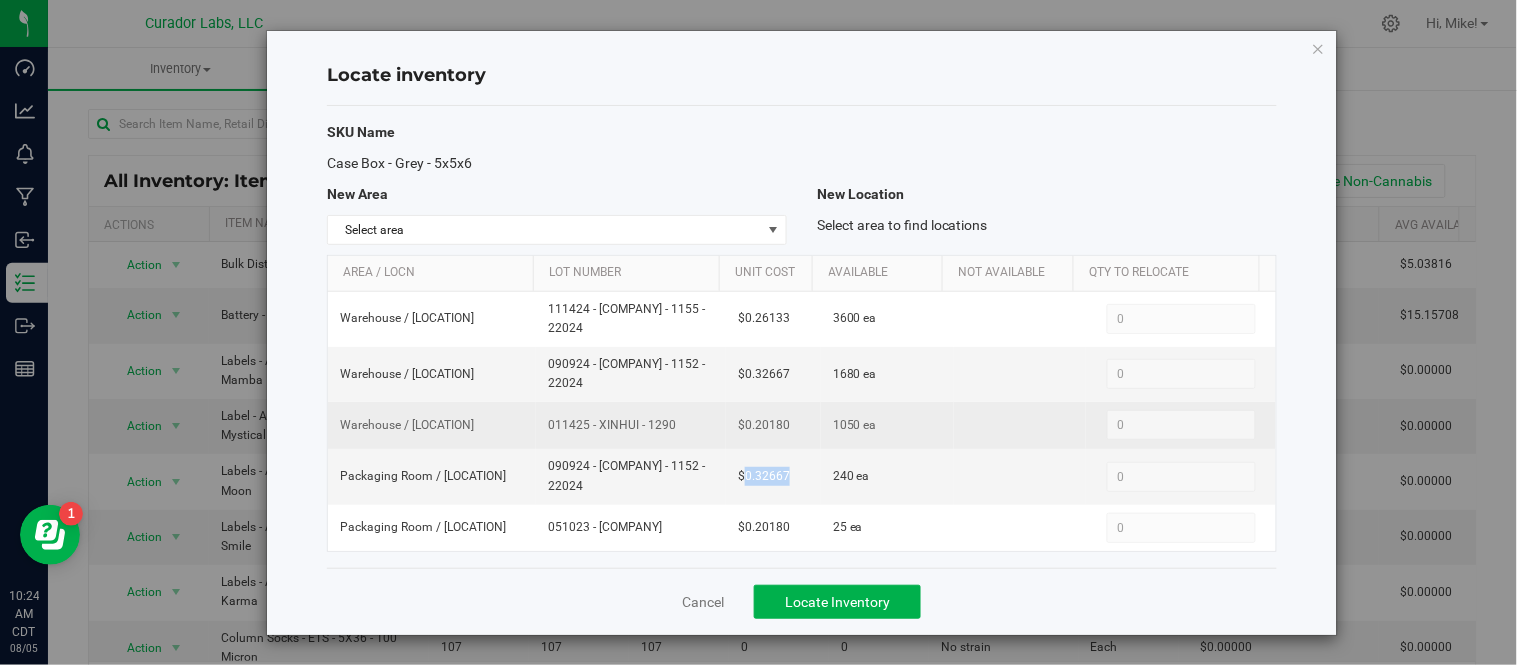drag, startPoint x: 541, startPoint y: 428, endPoint x: 670, endPoint y: 426, distance: 129.0155 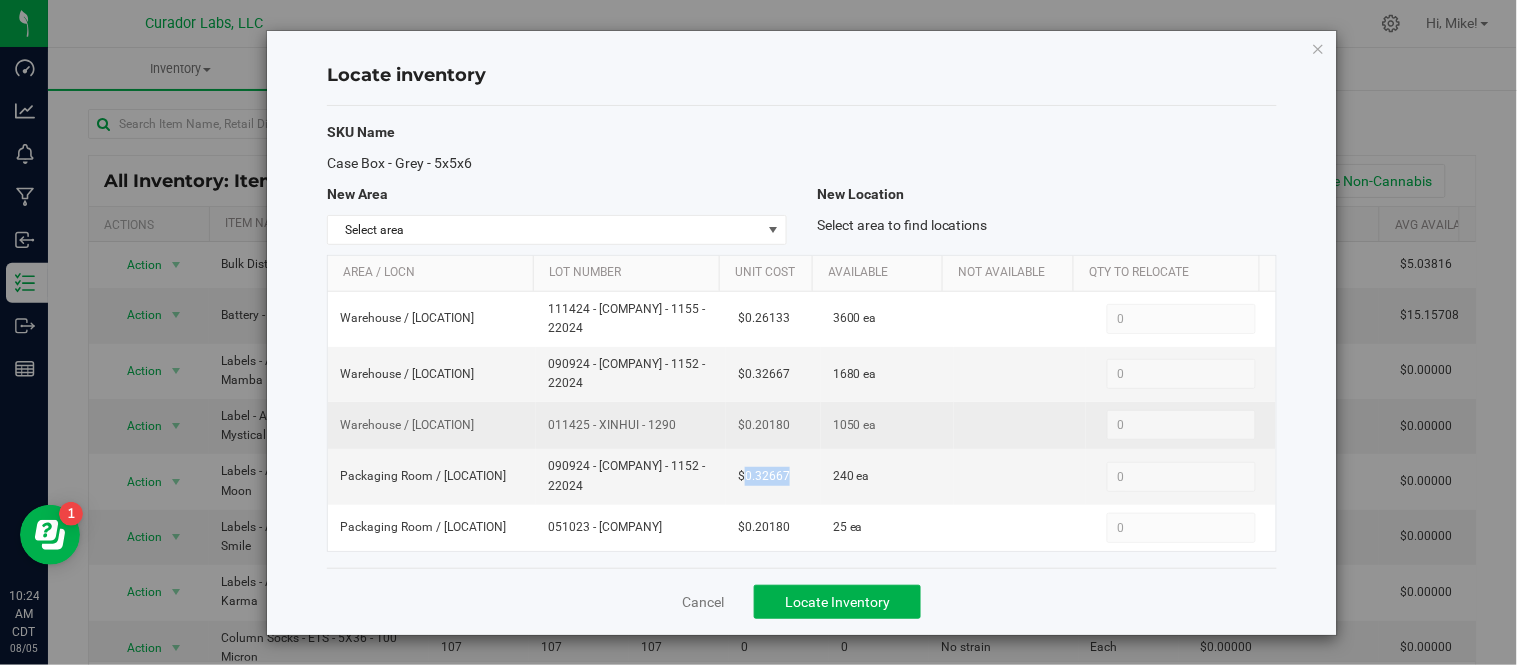 click on "011425 - XINHUI - 1290" at bounding box center [631, 425] 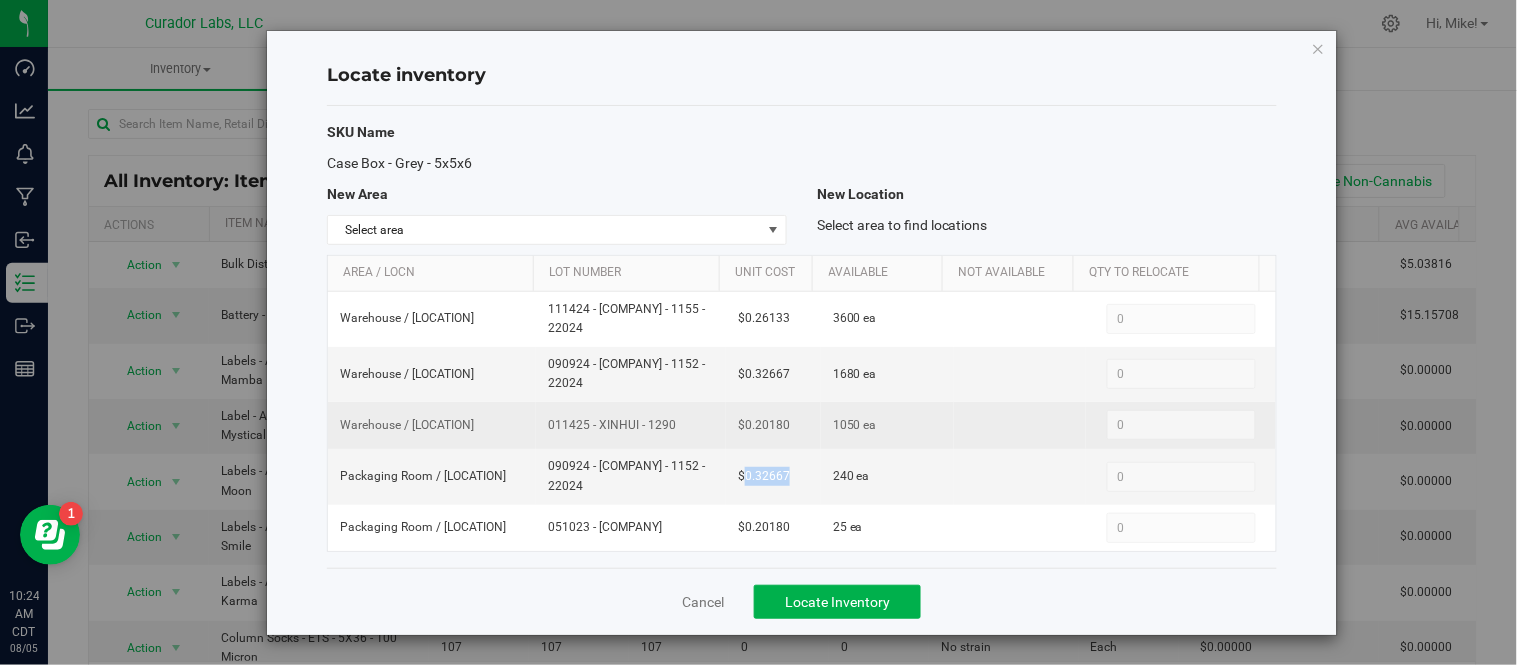 copy on "011425 - XINHUI - 1290" 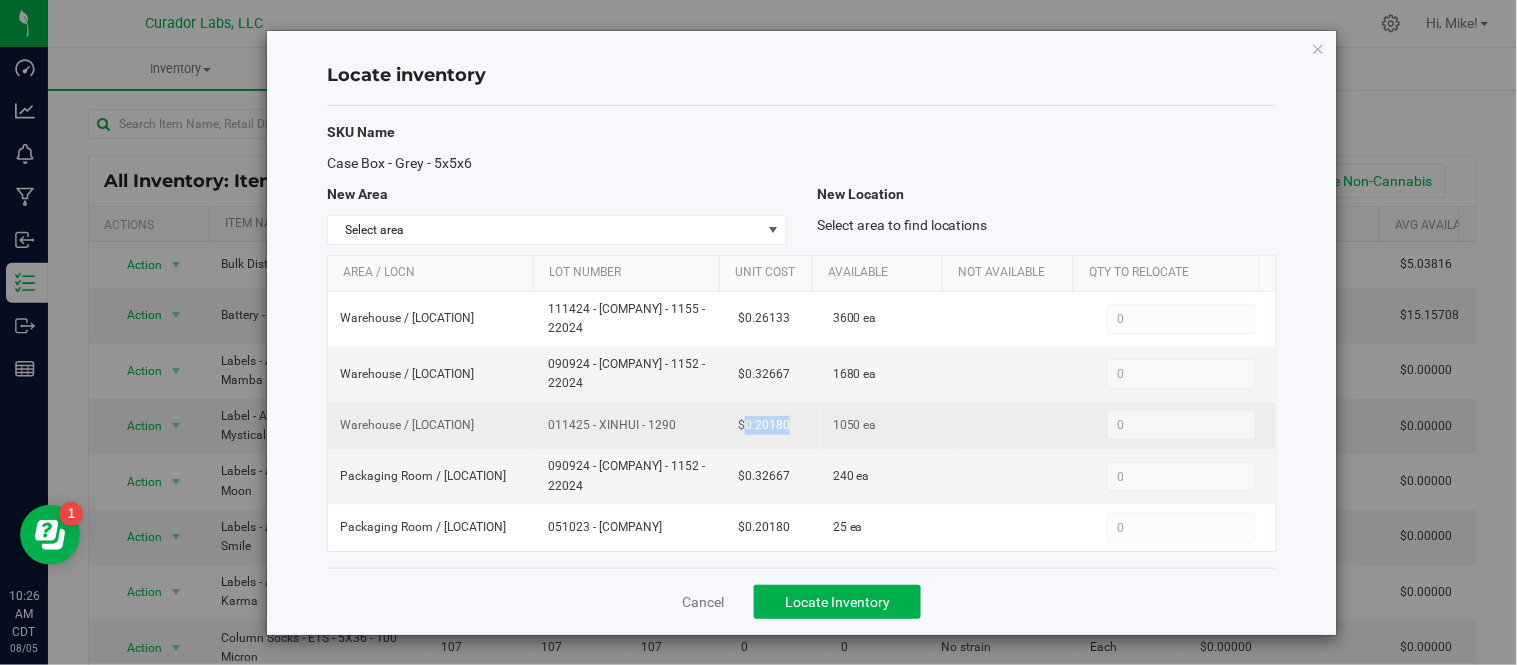 drag, startPoint x: 731, startPoint y: 430, endPoint x: 781, endPoint y: 435, distance: 50.24938 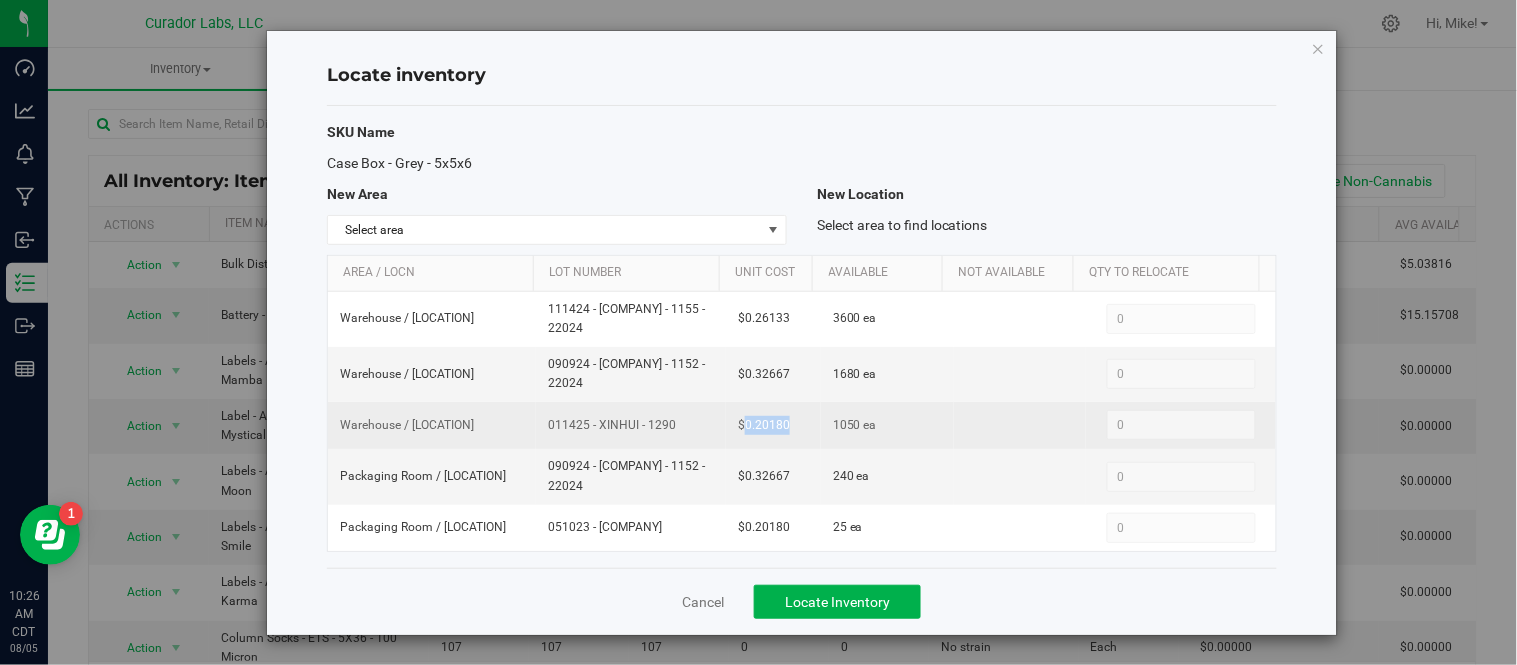 copy on "0.20180" 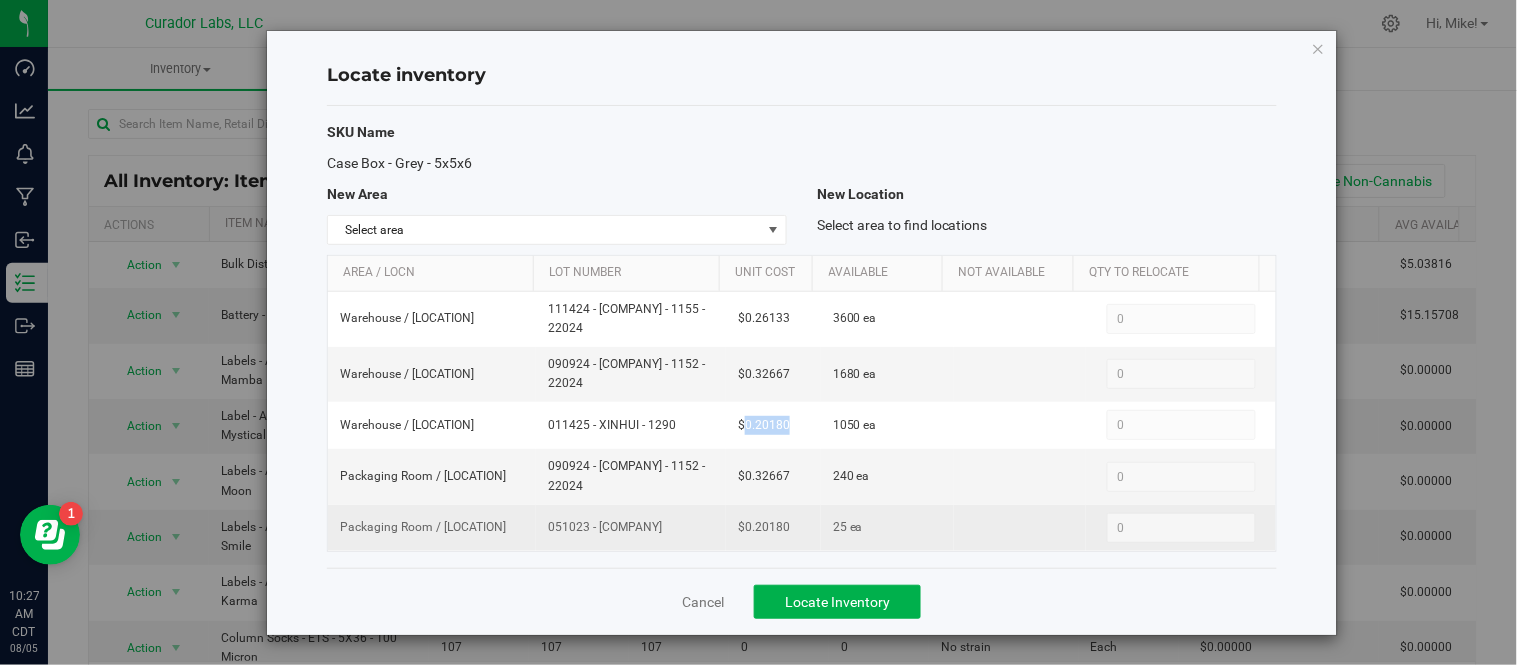 drag, startPoint x: 540, startPoint y: 533, endPoint x: 641, endPoint y: 537, distance: 101.07918 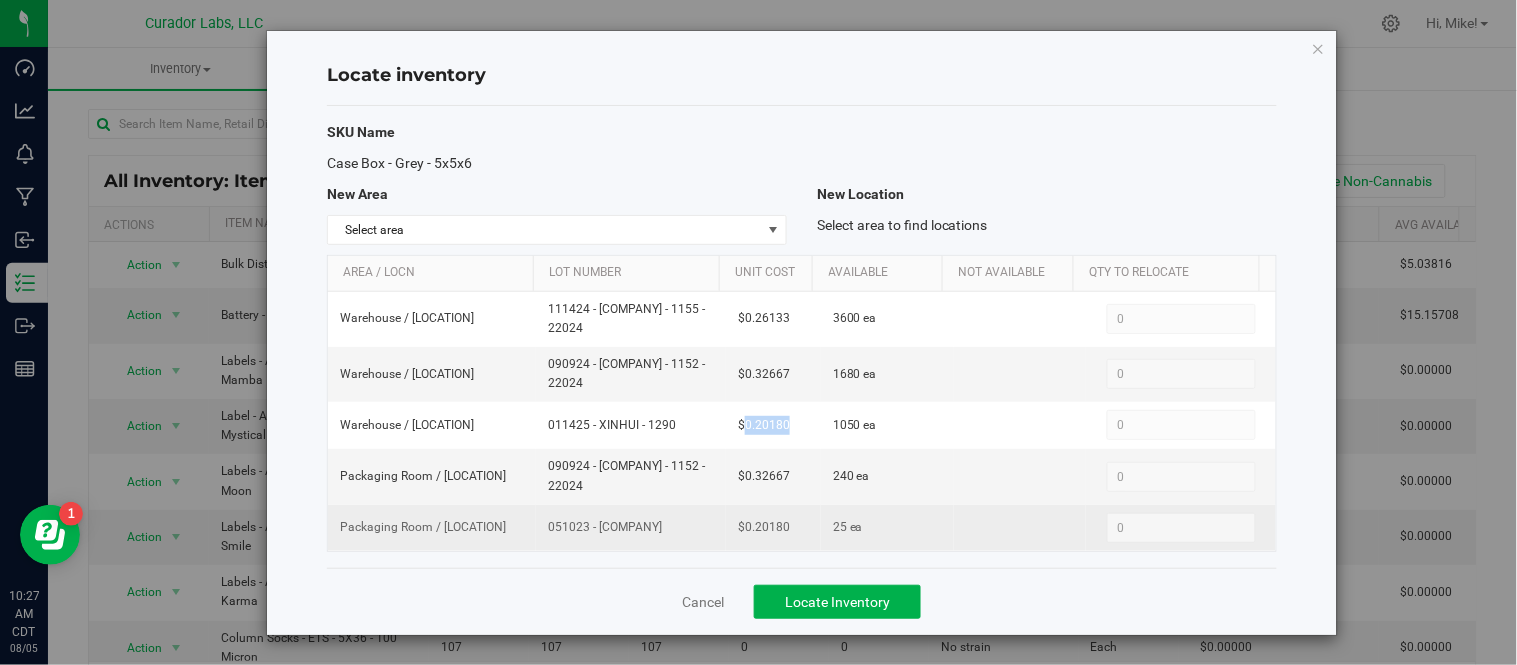 click on "051023 - [COMPANY]" at bounding box center [631, 527] 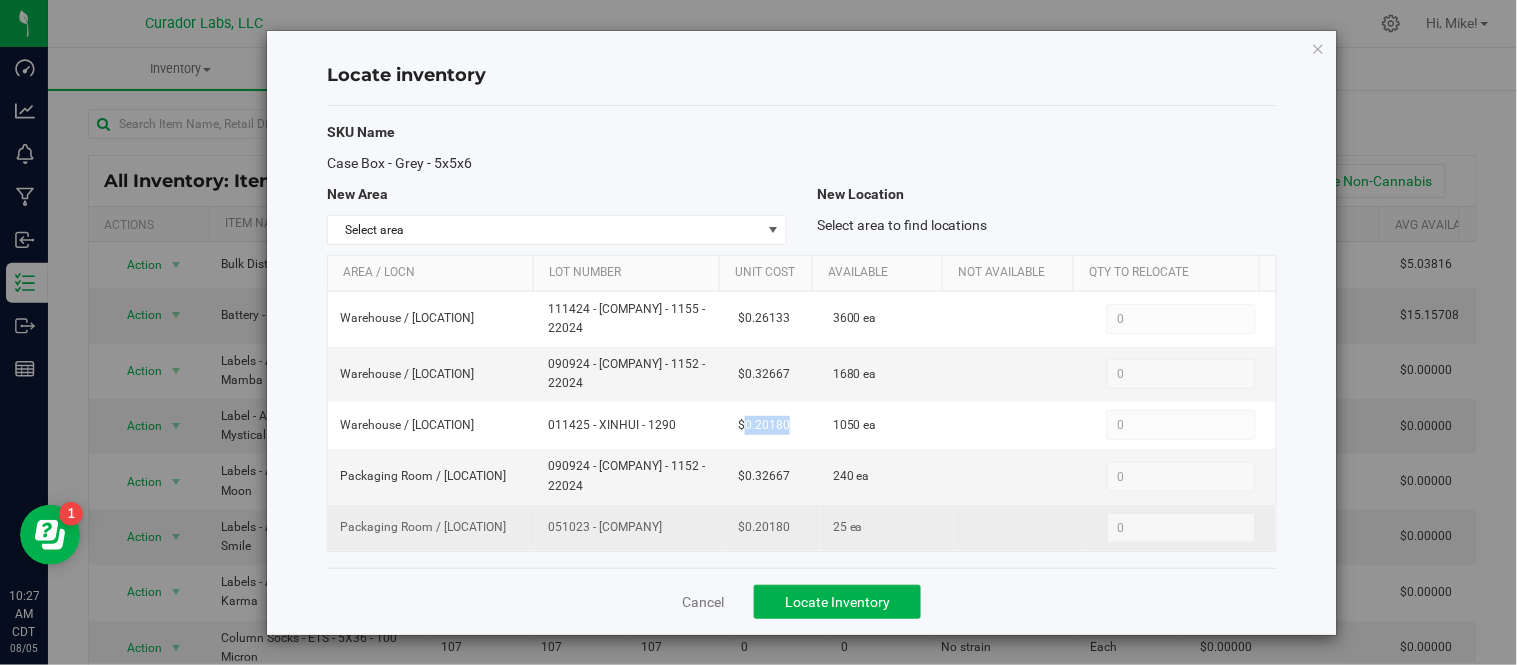 copy on "051023 - [COMPANY]" 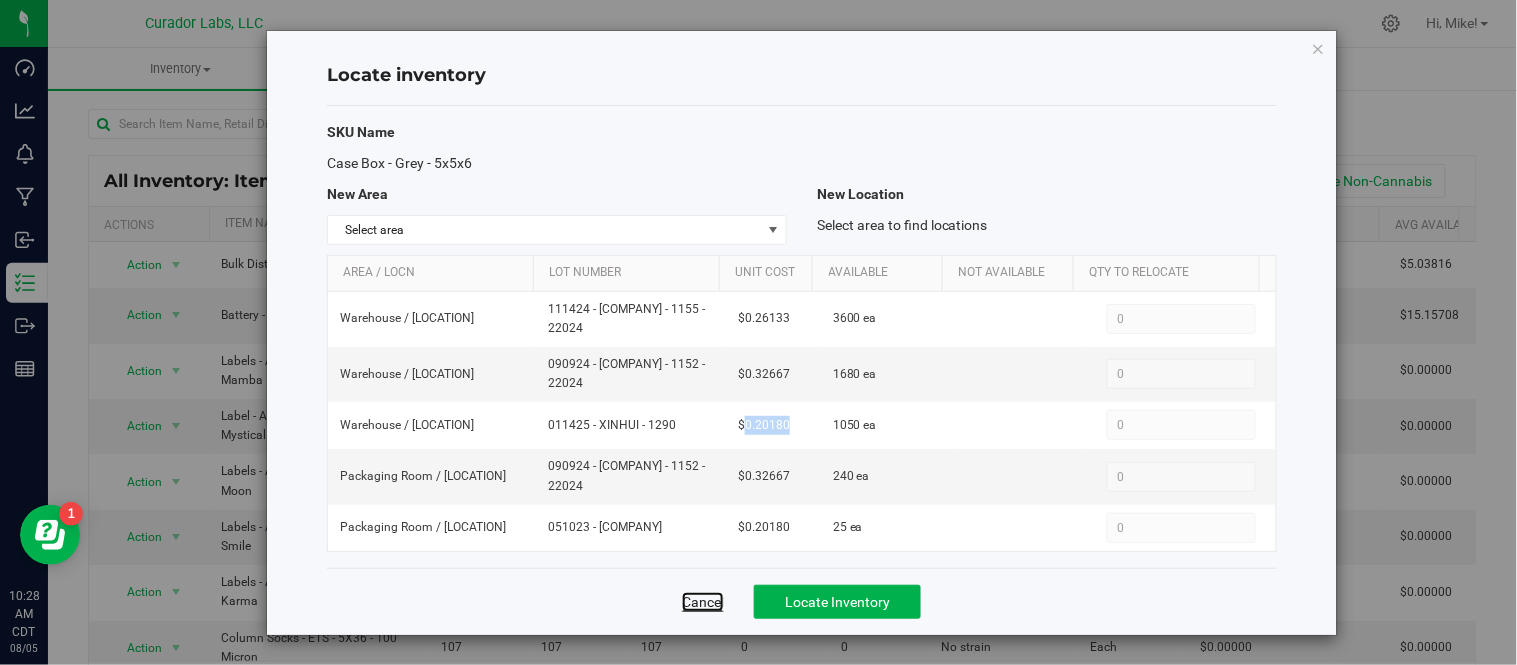 click on "Cancel" at bounding box center (703, 602) 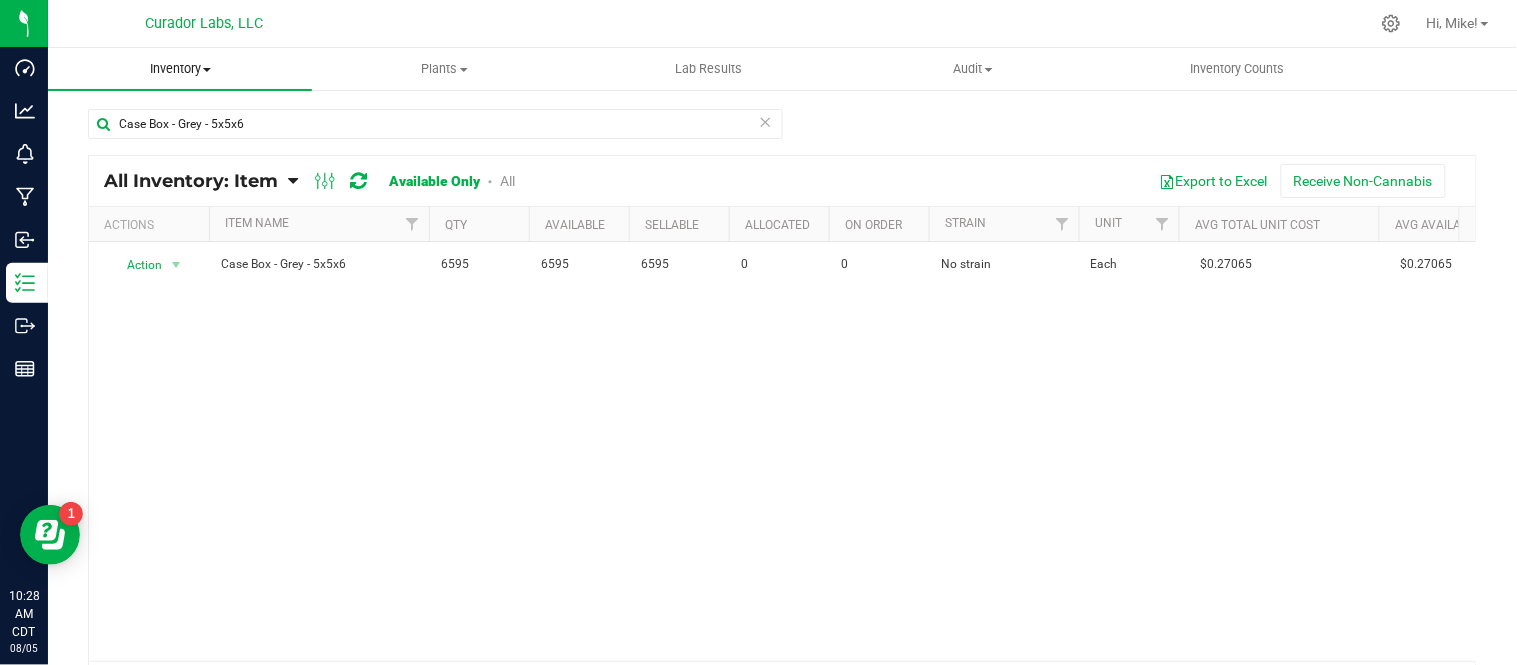 click on "Inventory" at bounding box center (180, 69) 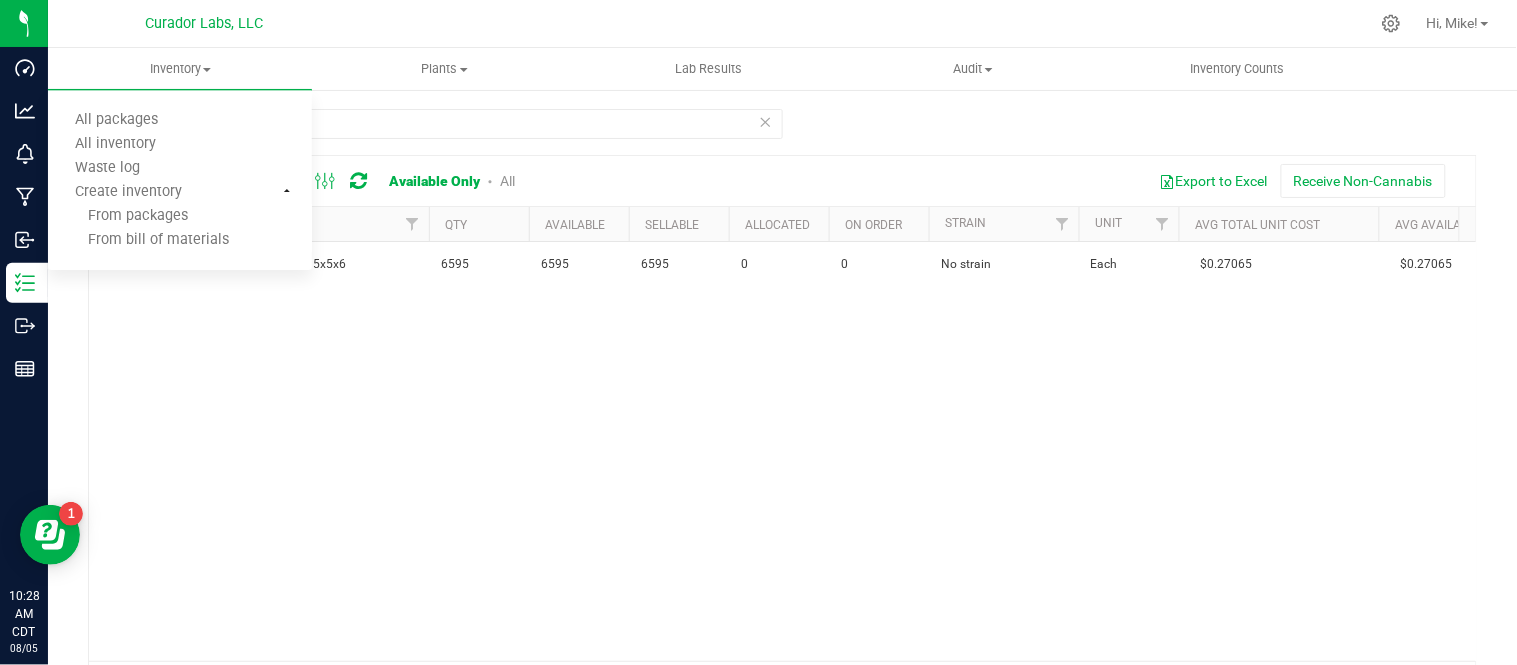 click on "Action Action Adjust qty Edit lots/costs Global inventory Locate inventory Print product labels Refresh inventory
Case Box - Grey - 5x5x6
6595 6595 6595 0 0
No strain
Each
$0.27065 $0.27065 $0.00000 $1,784.93 $1,784.93 $0.00 0
Case Box - Grey - 5x5x6
3.8.22.16841.0
Case Box - Grey - 5x5x6 - Auto
Internal
29645
Xinhui Colour Printing Factory
Supplies
General
Packaging
AIRO
0 0 $0.00000" at bounding box center (782, 451) 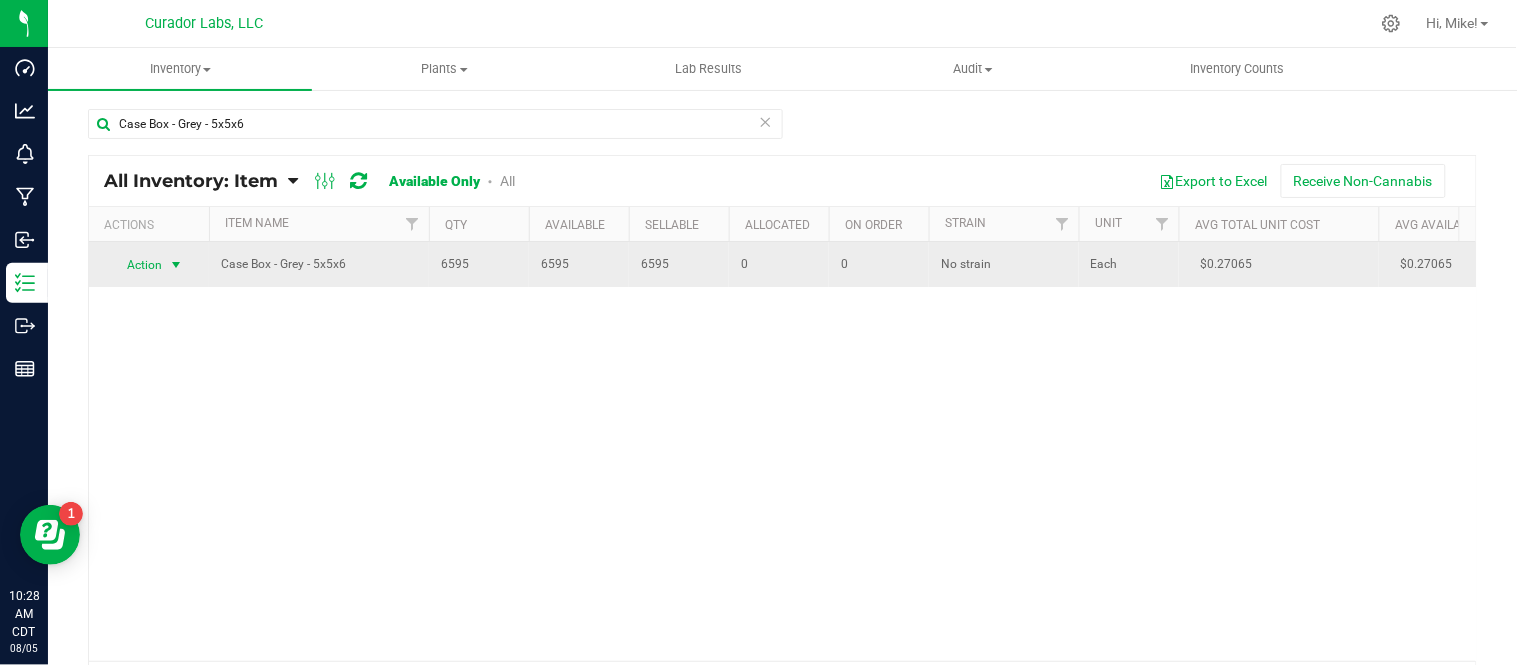 click at bounding box center [176, 265] 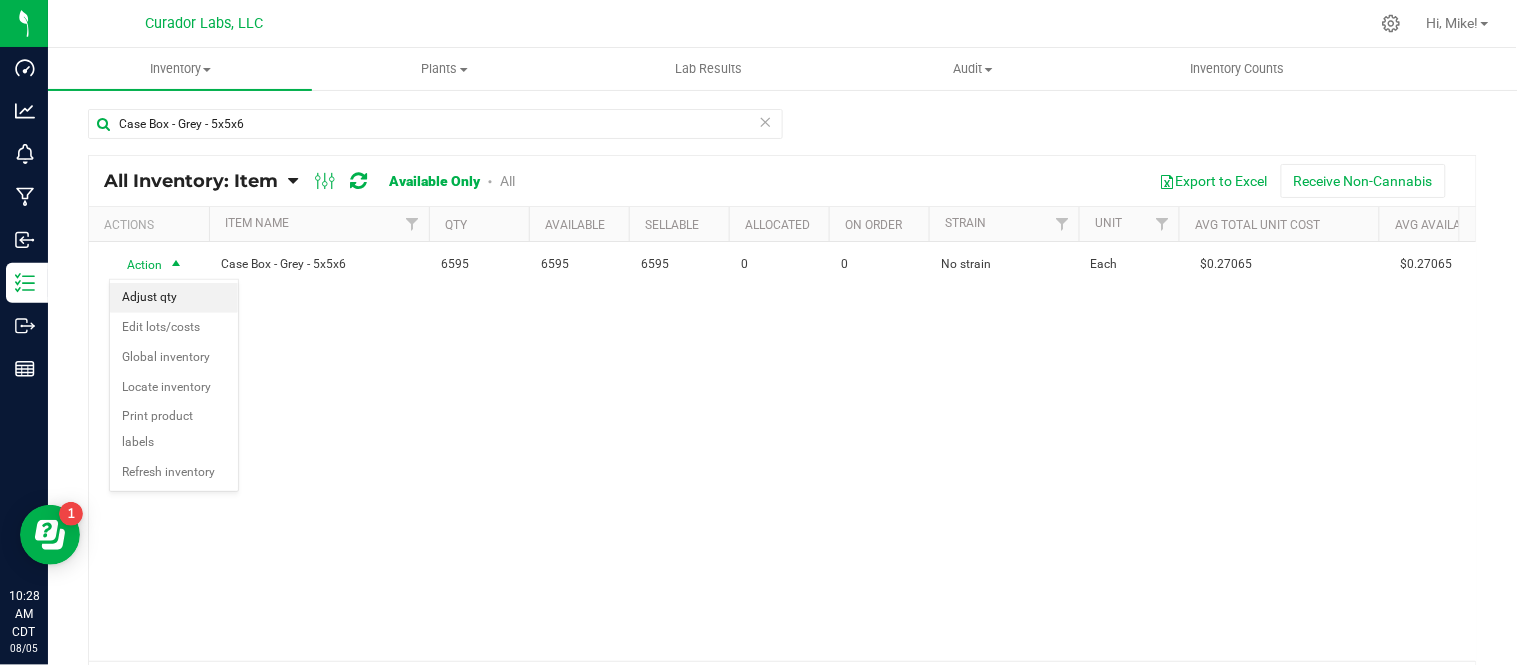 click on "Adjust qty" at bounding box center (174, 298) 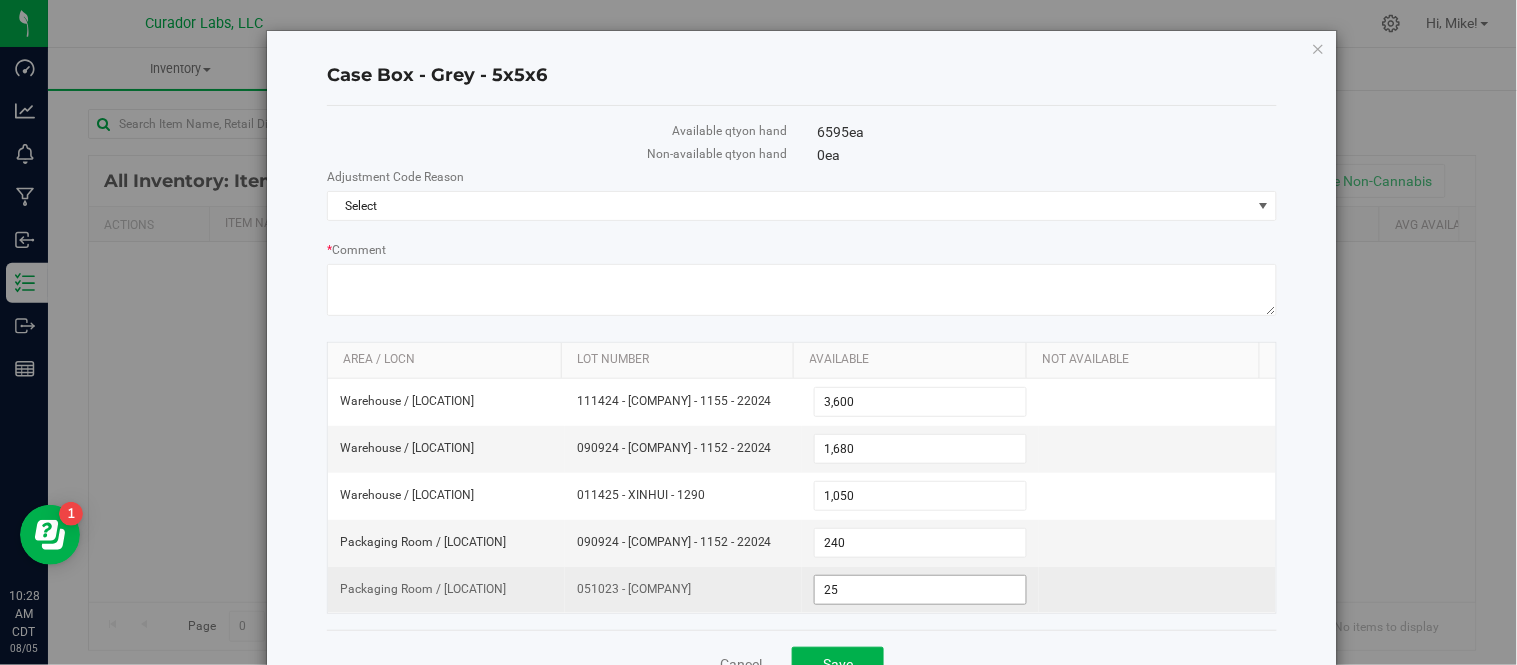 click on "25" at bounding box center [920, 590] 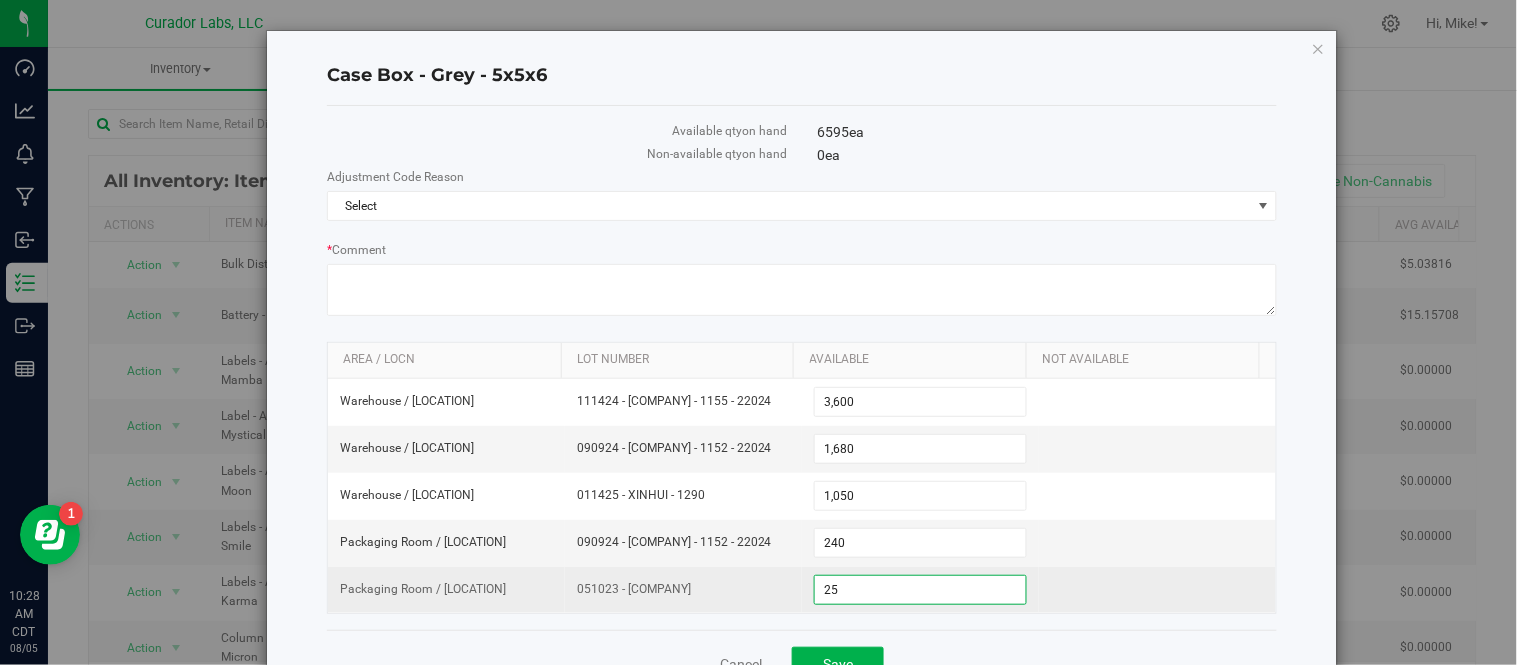 type on "2" 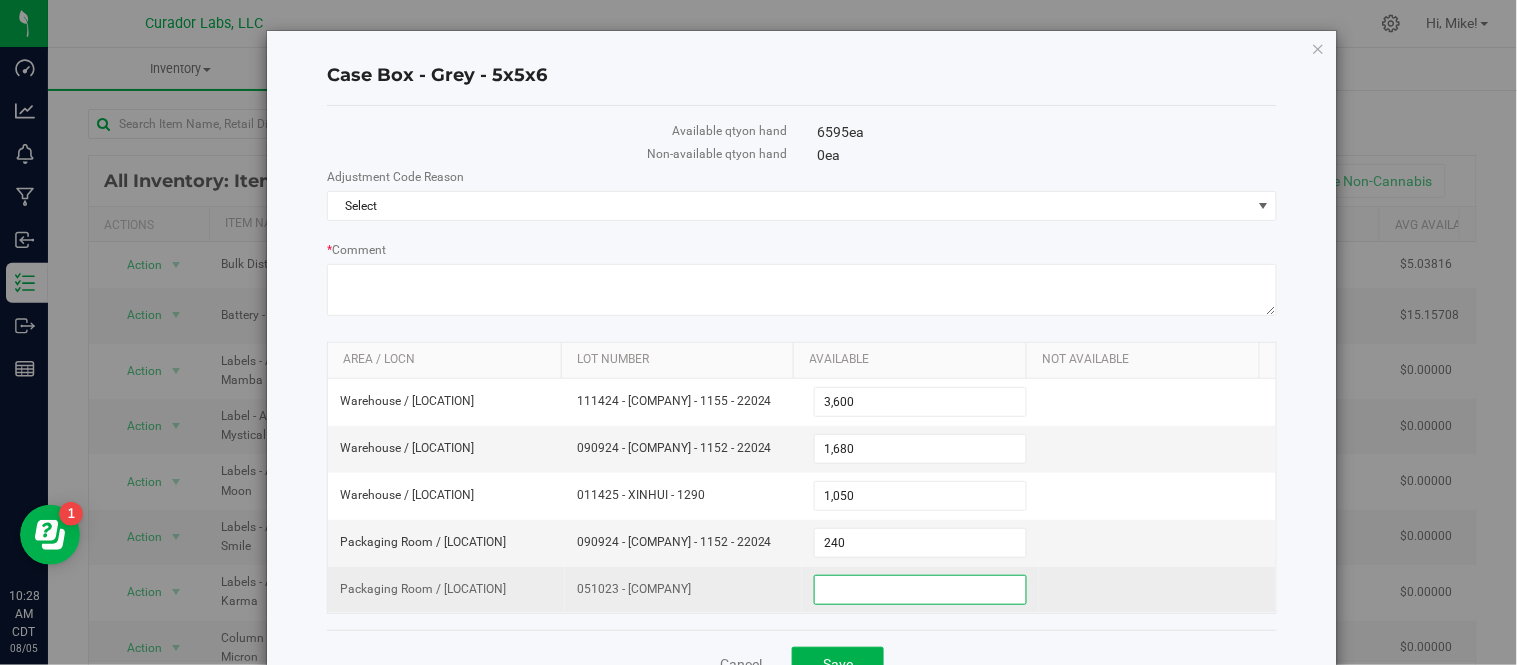 type on "0" 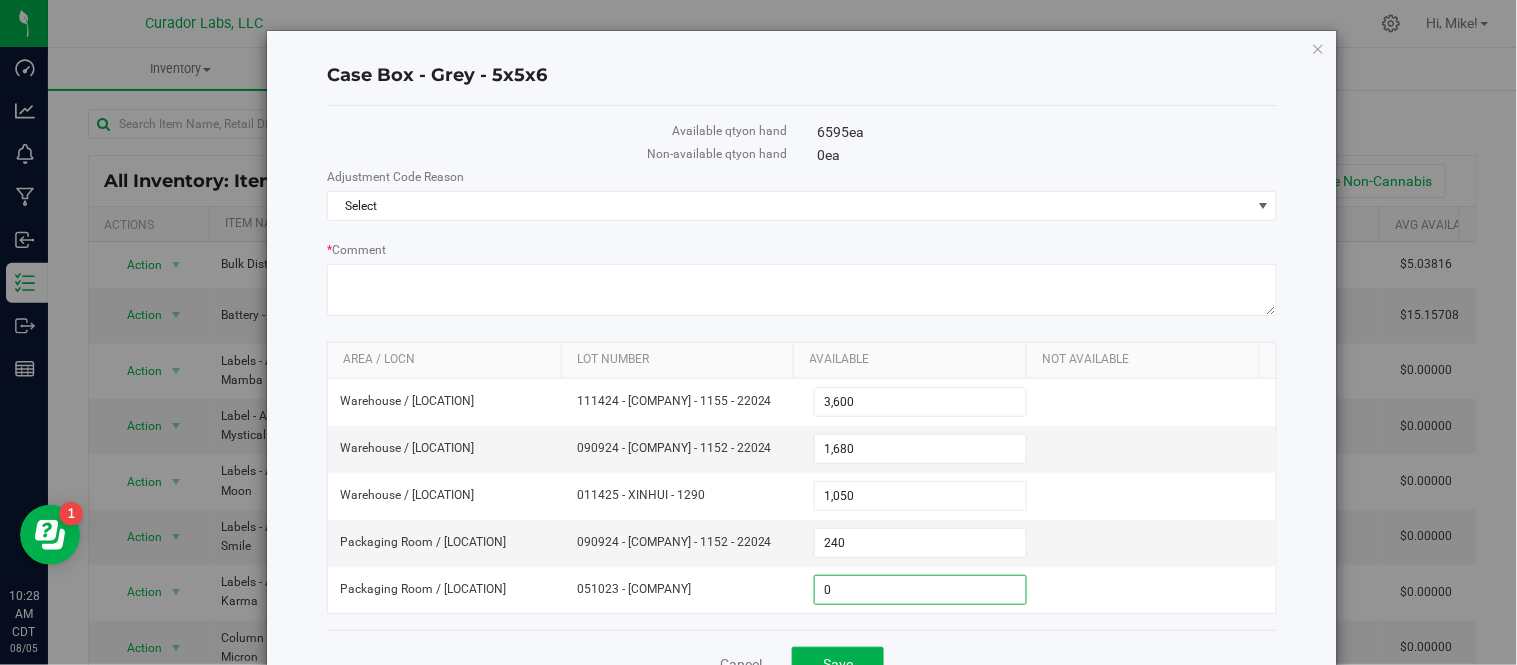 type on "0" 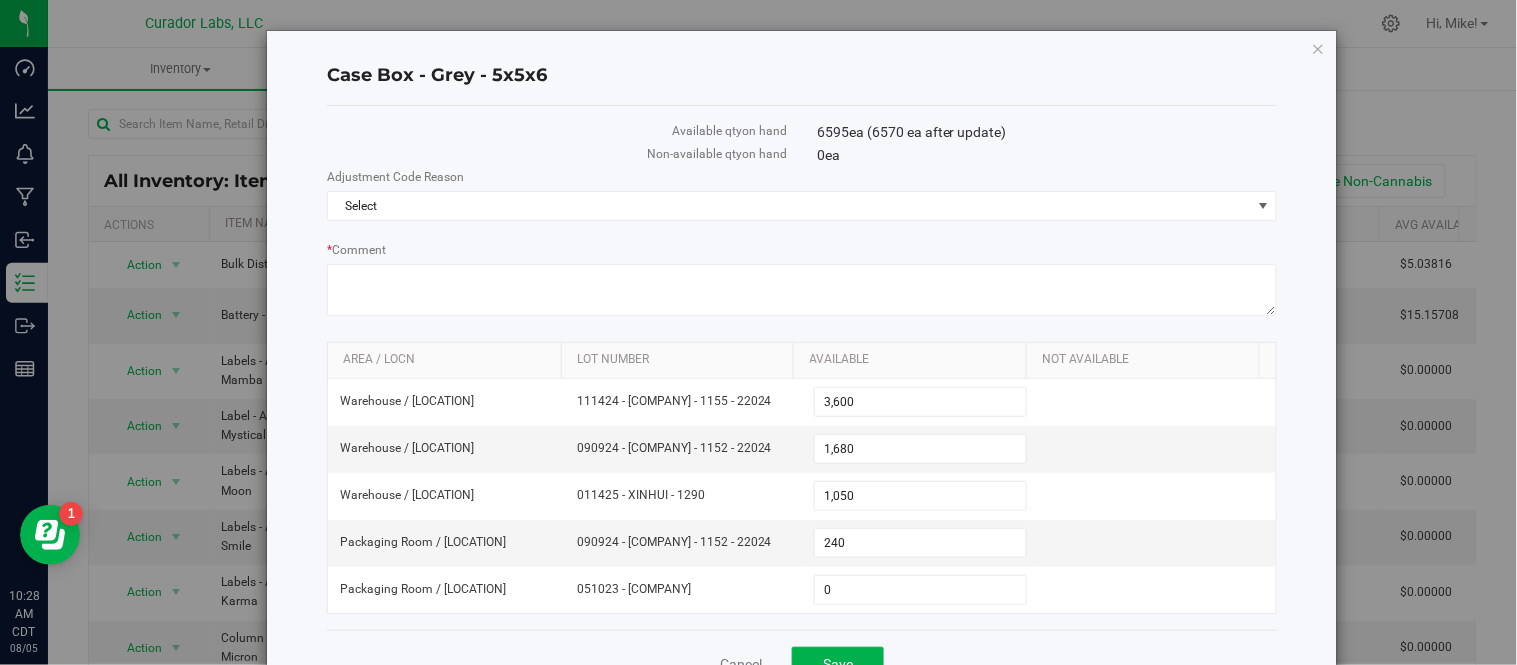 click on "Available qty
on hand
6595
ea
(6570 ea
after update)
Non-available qty
on hand
0
ea
Adjustment Code Reason
Select Select Adjustment Error Archive Audit BOM Error Discontinued Package for Manufact. Run Redo Incorrect Quantity Item Disabled before 2023 Item Rename Labels Printed for Labeling Inventory in Vault Non-Cannabis Production Waste Non-Cannabis Waste - Label Reprint Over-Pulled" at bounding box center (802, 368) 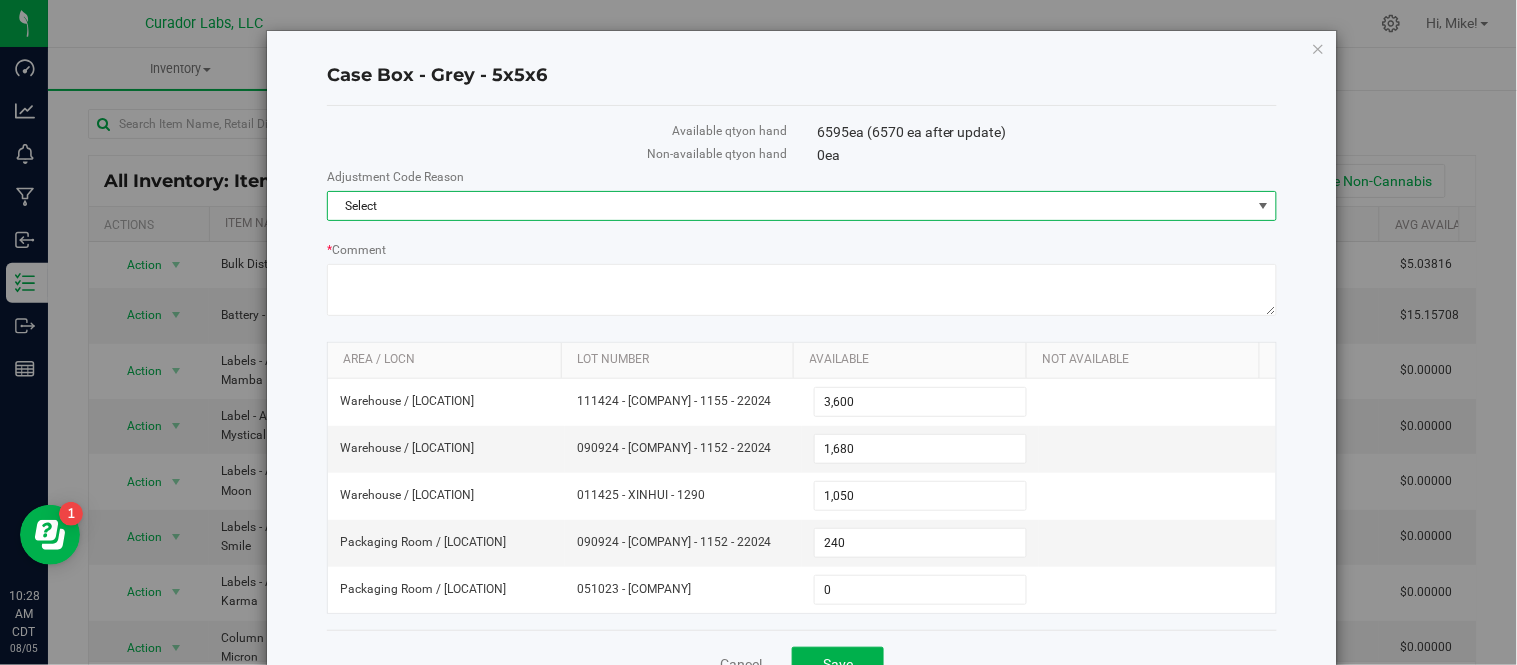 click on "Select" at bounding box center (789, 206) 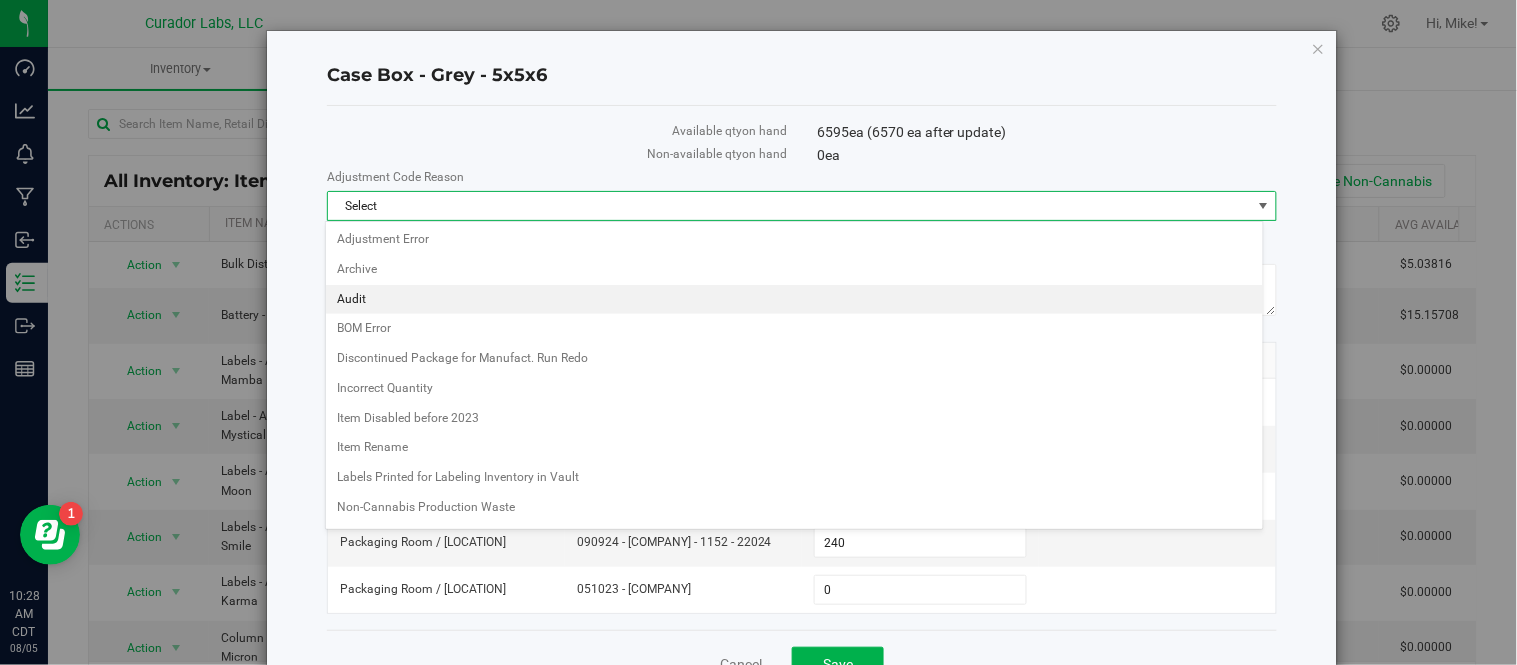click on "Audit" at bounding box center (794, 300) 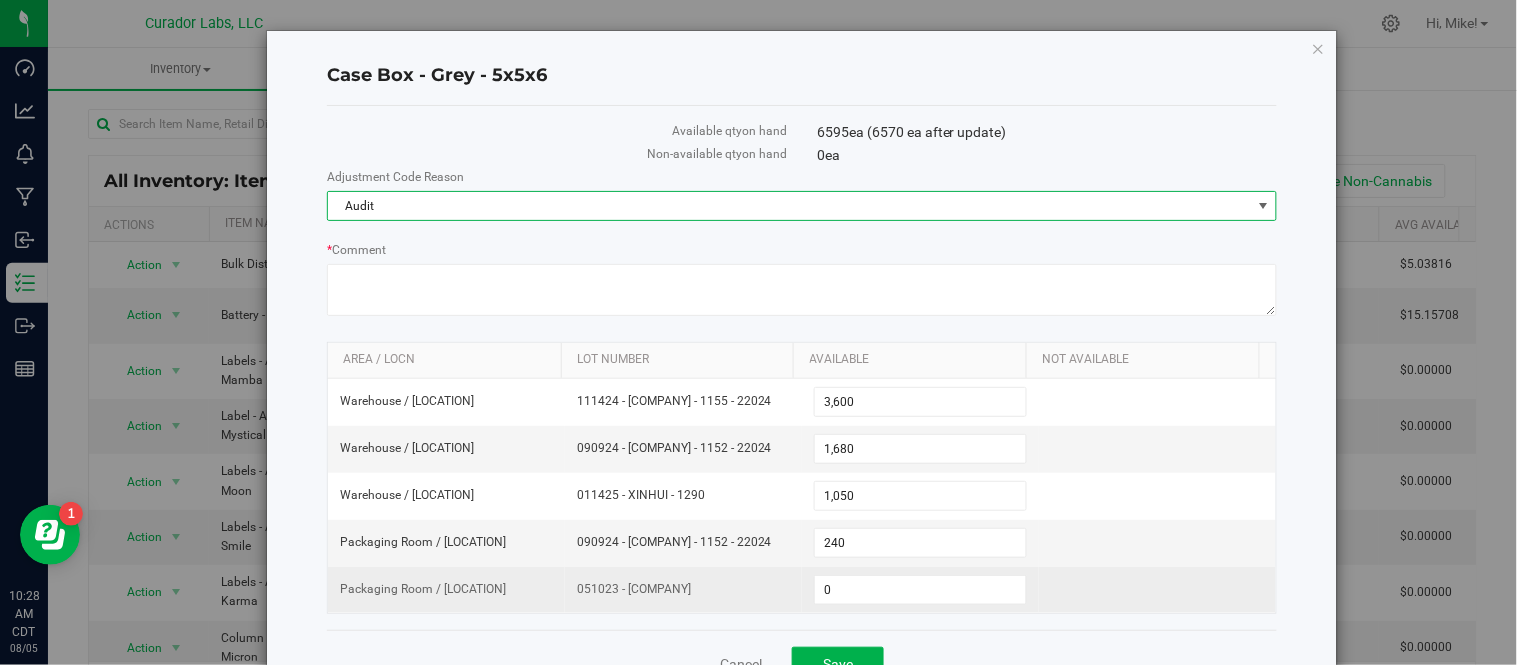 scroll, scrollTop: 66, scrollLeft: 0, axis: vertical 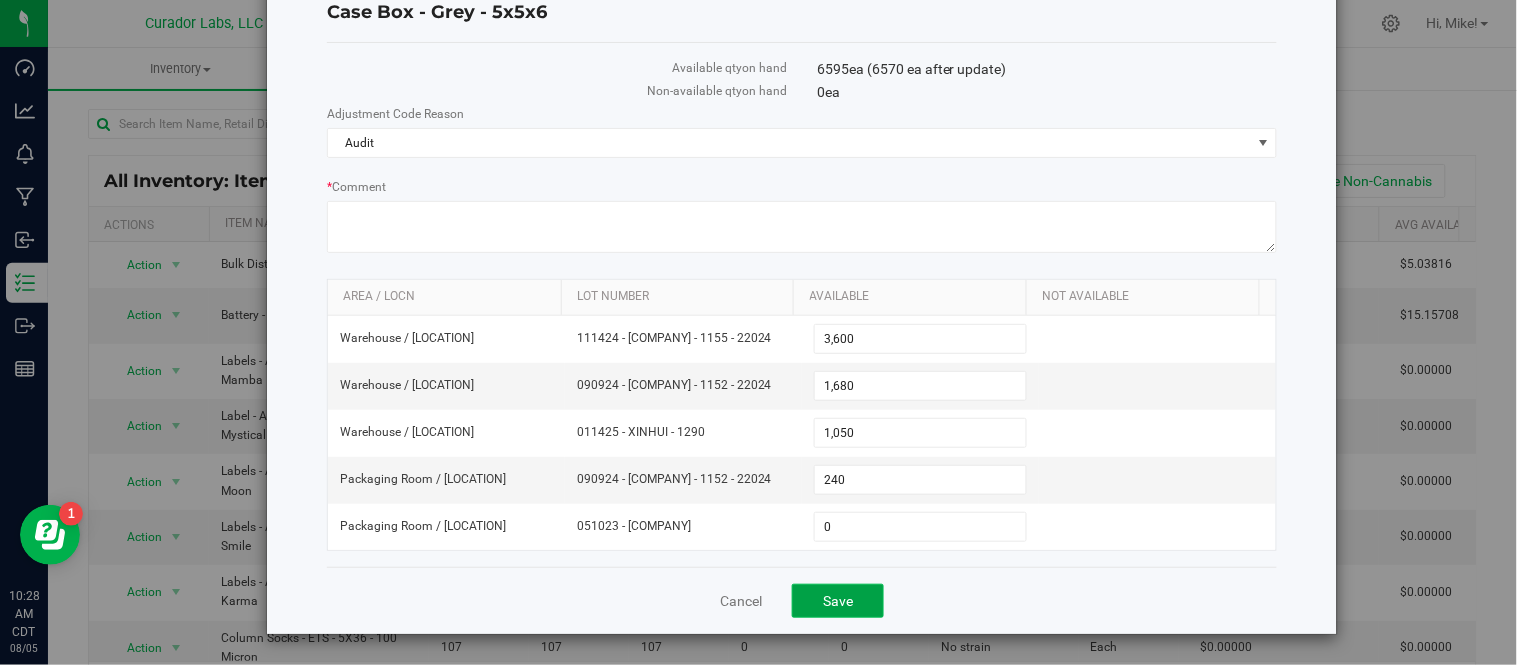 click on "Save" 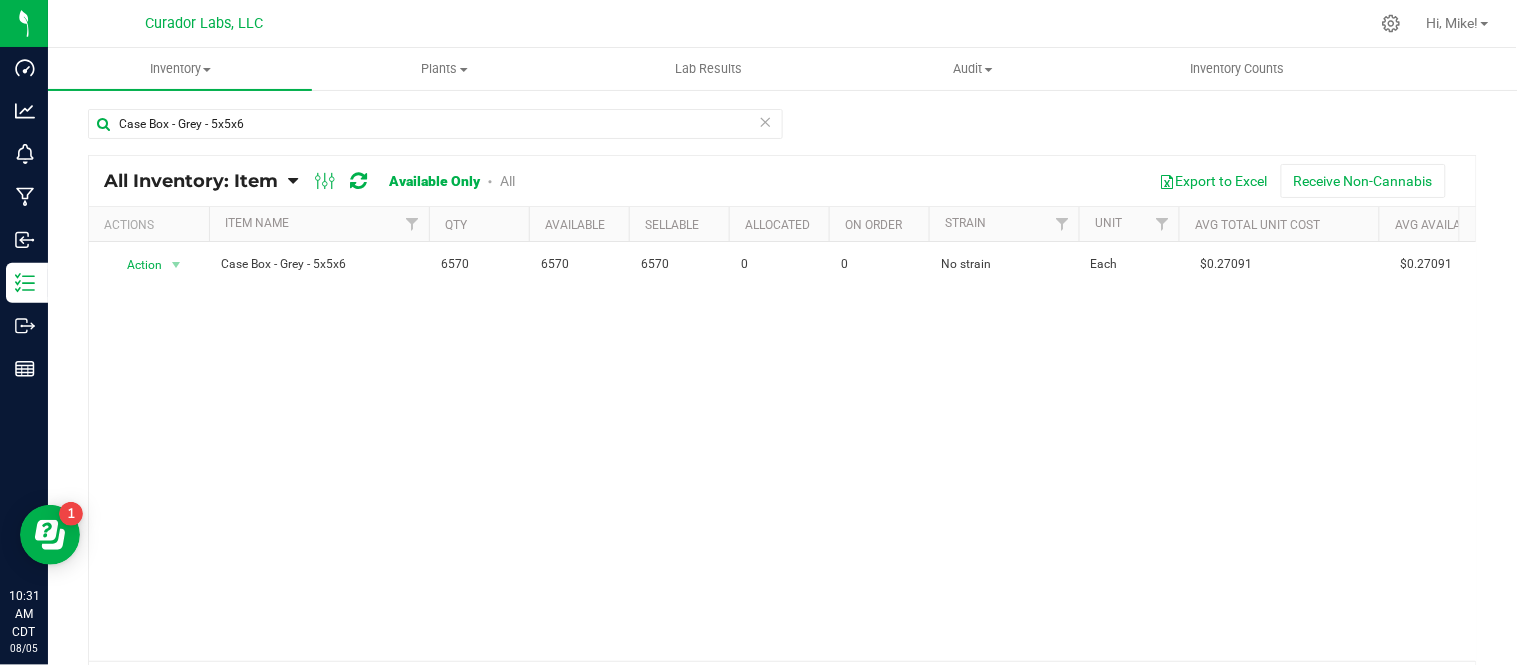 click at bounding box center (766, 121) 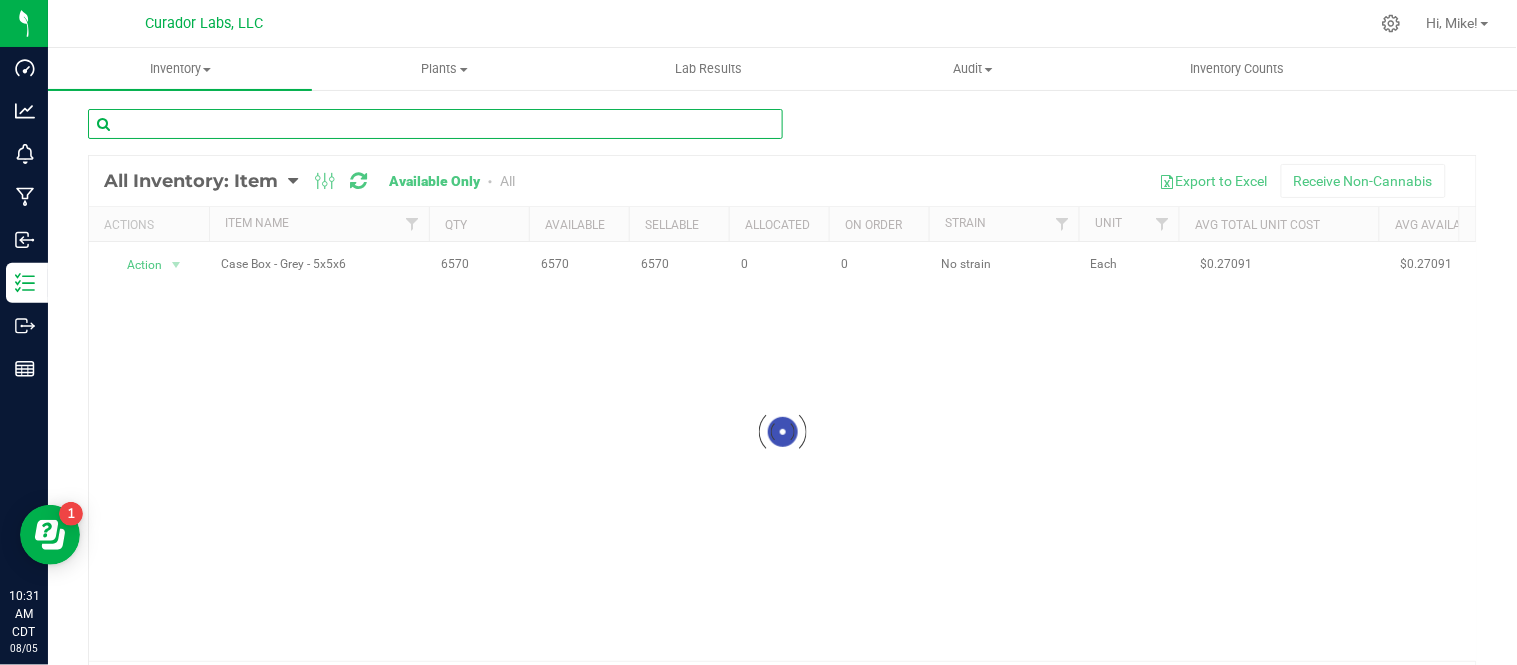 click at bounding box center [435, 124] 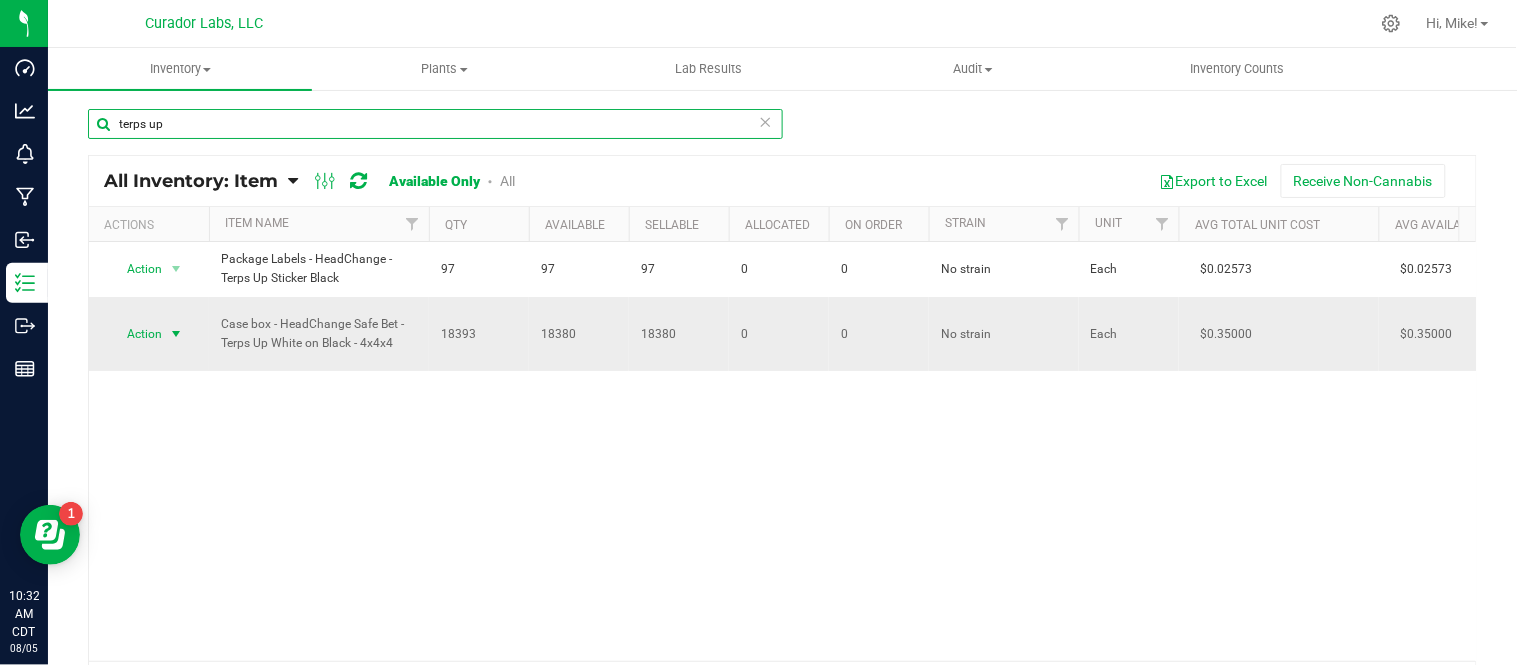 type on "terps up" 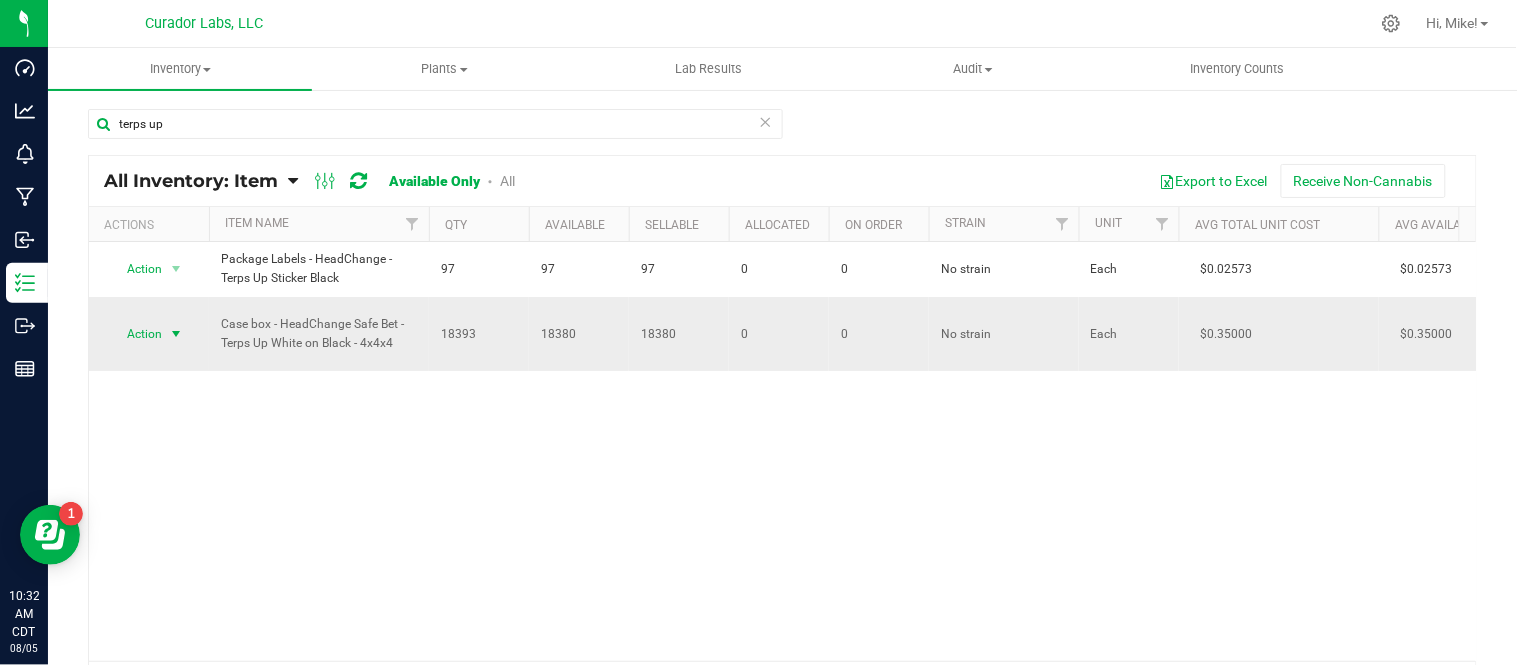 click at bounding box center [176, 334] 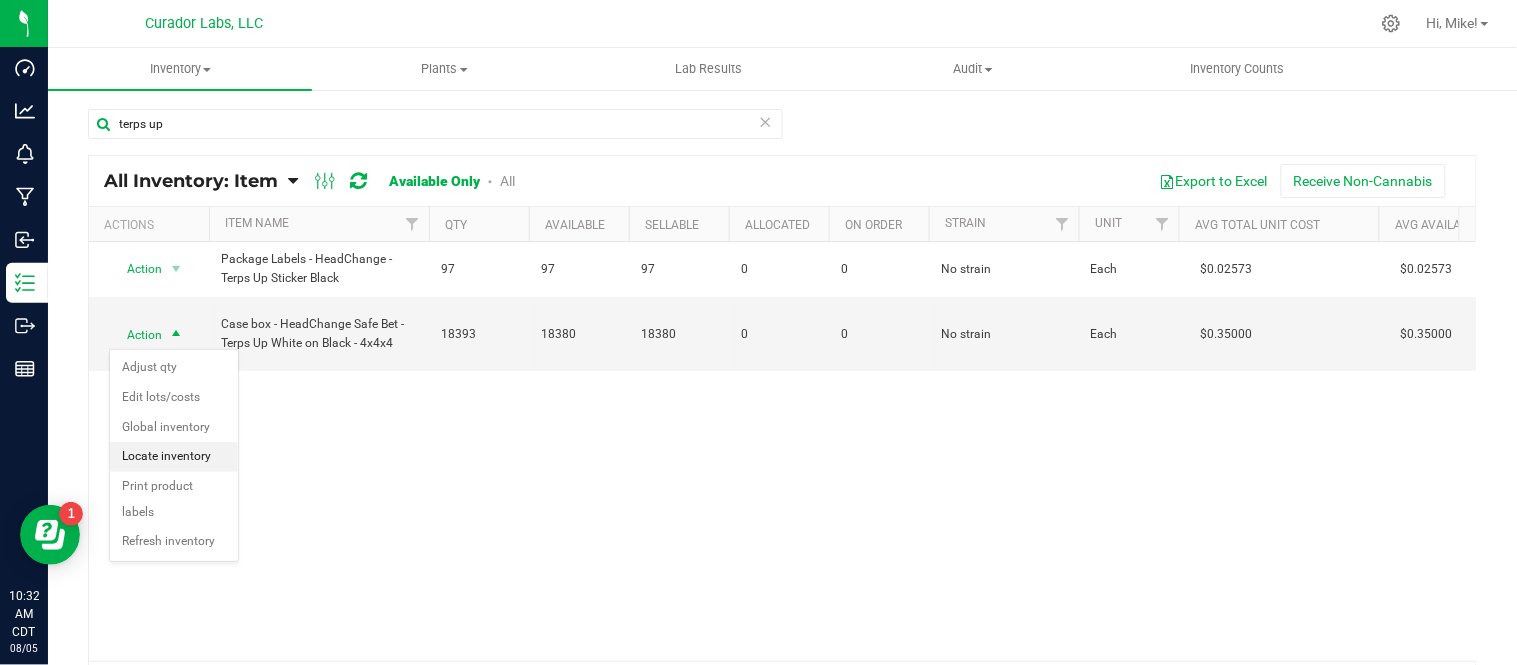 click on "Locate inventory" at bounding box center [174, 457] 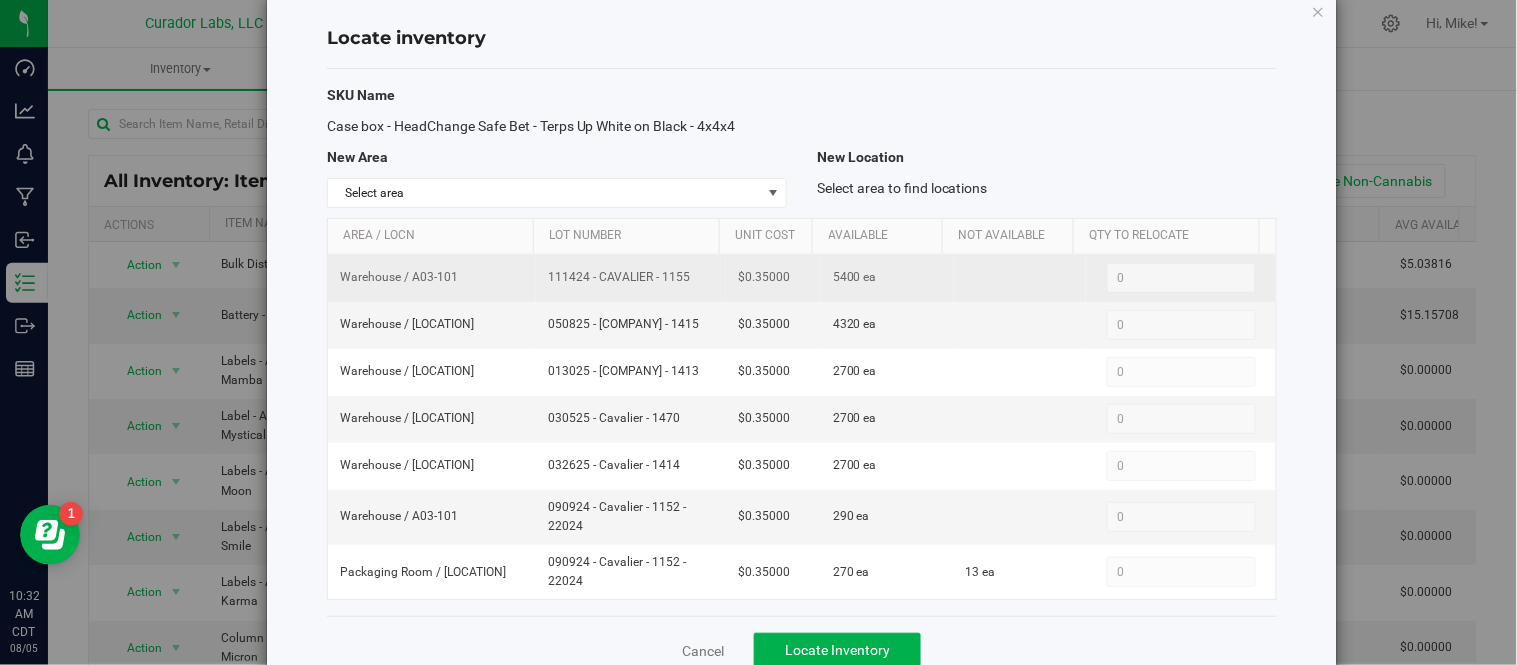 scroll, scrollTop: 88, scrollLeft: 0, axis: vertical 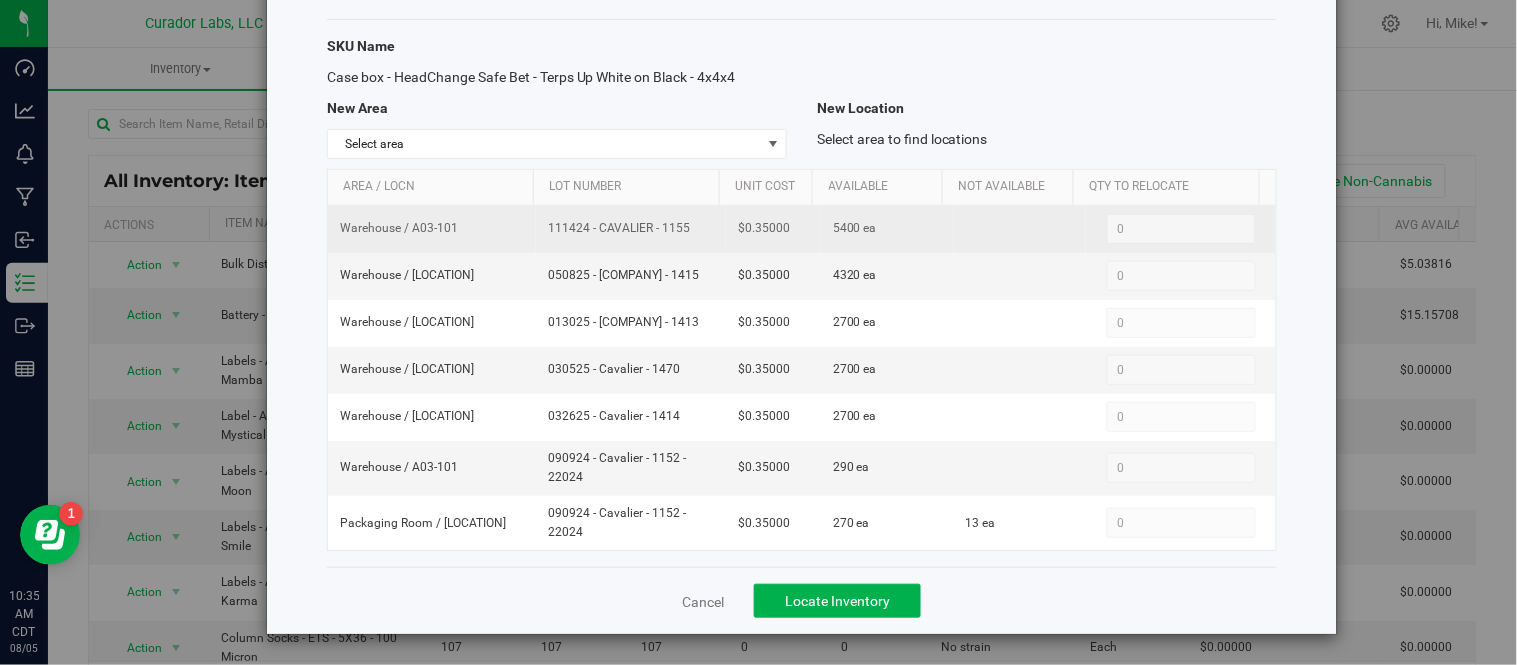 drag, startPoint x: 536, startPoint y: 228, endPoint x: 702, endPoint y: 238, distance: 166.30093 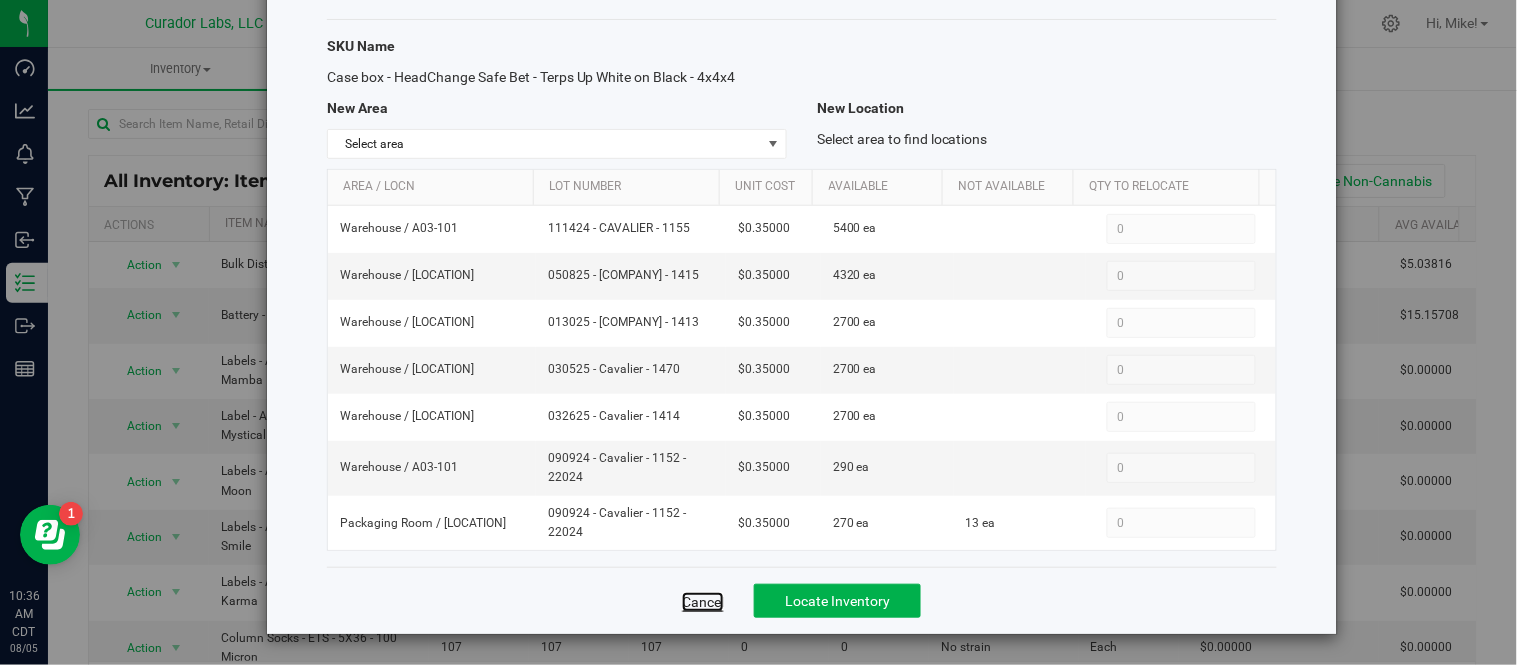 click on "Cancel" at bounding box center (703, 602) 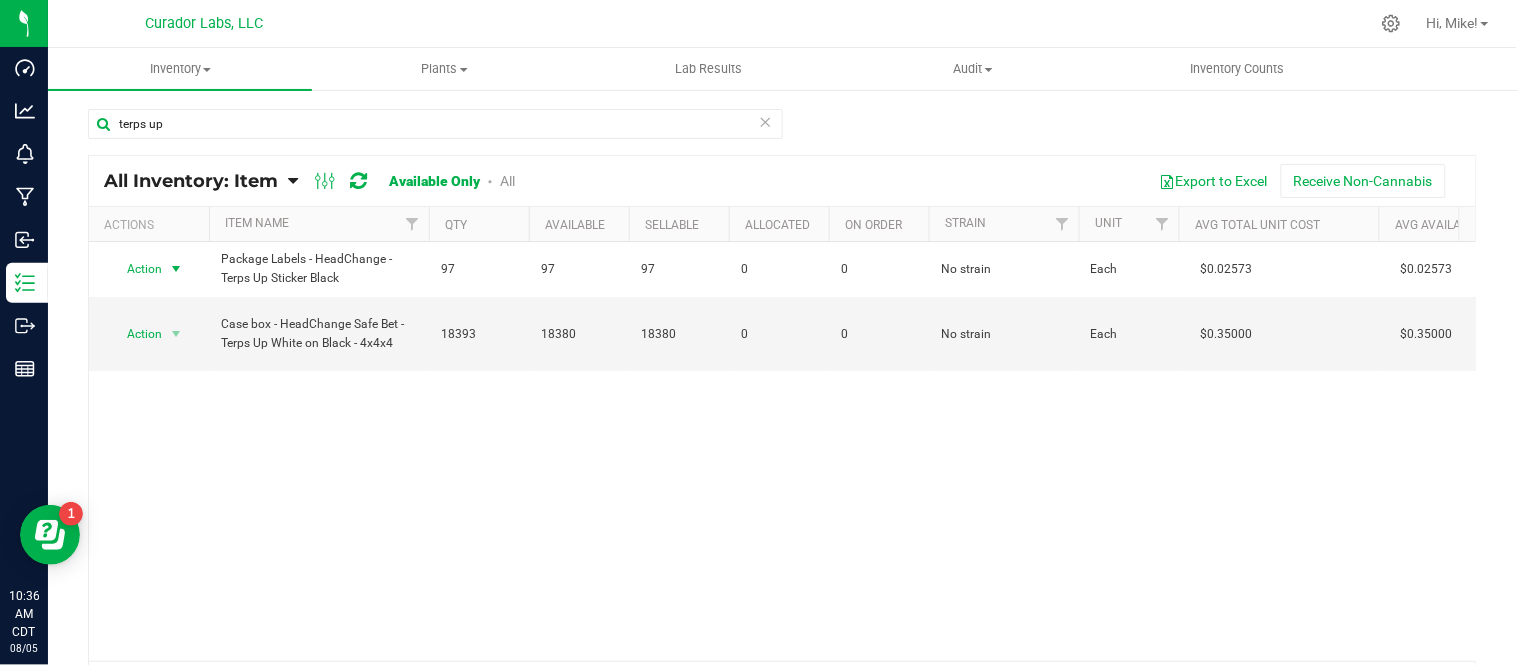 click at bounding box center [176, 269] 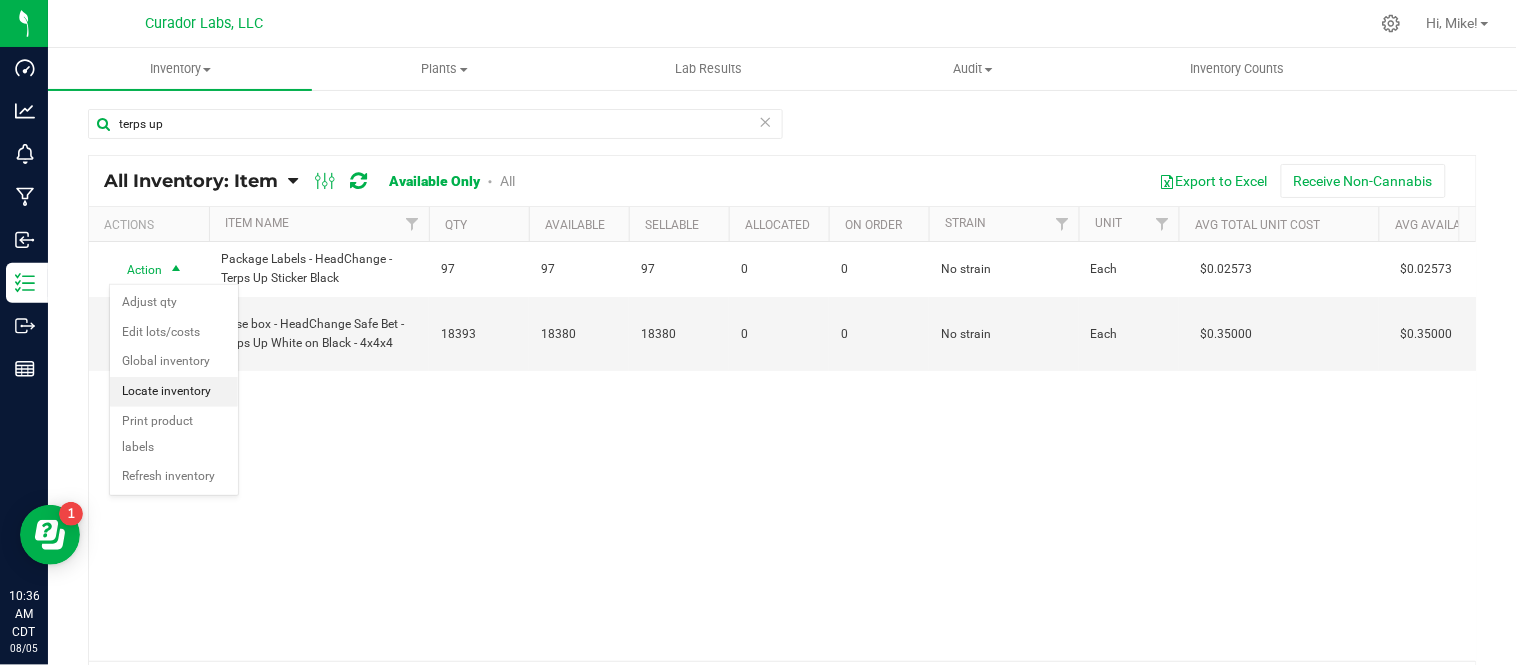 click on "Locate inventory" at bounding box center (174, 392) 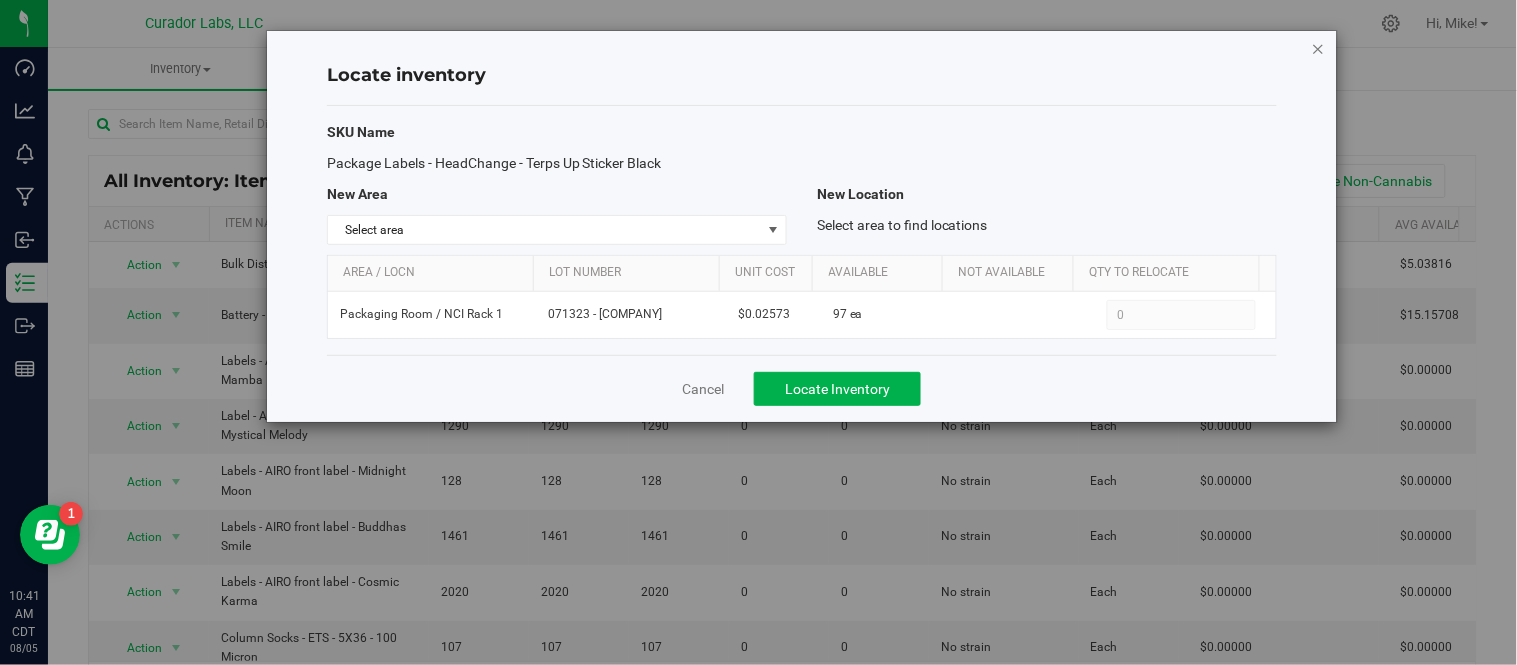 click at bounding box center (1319, 48) 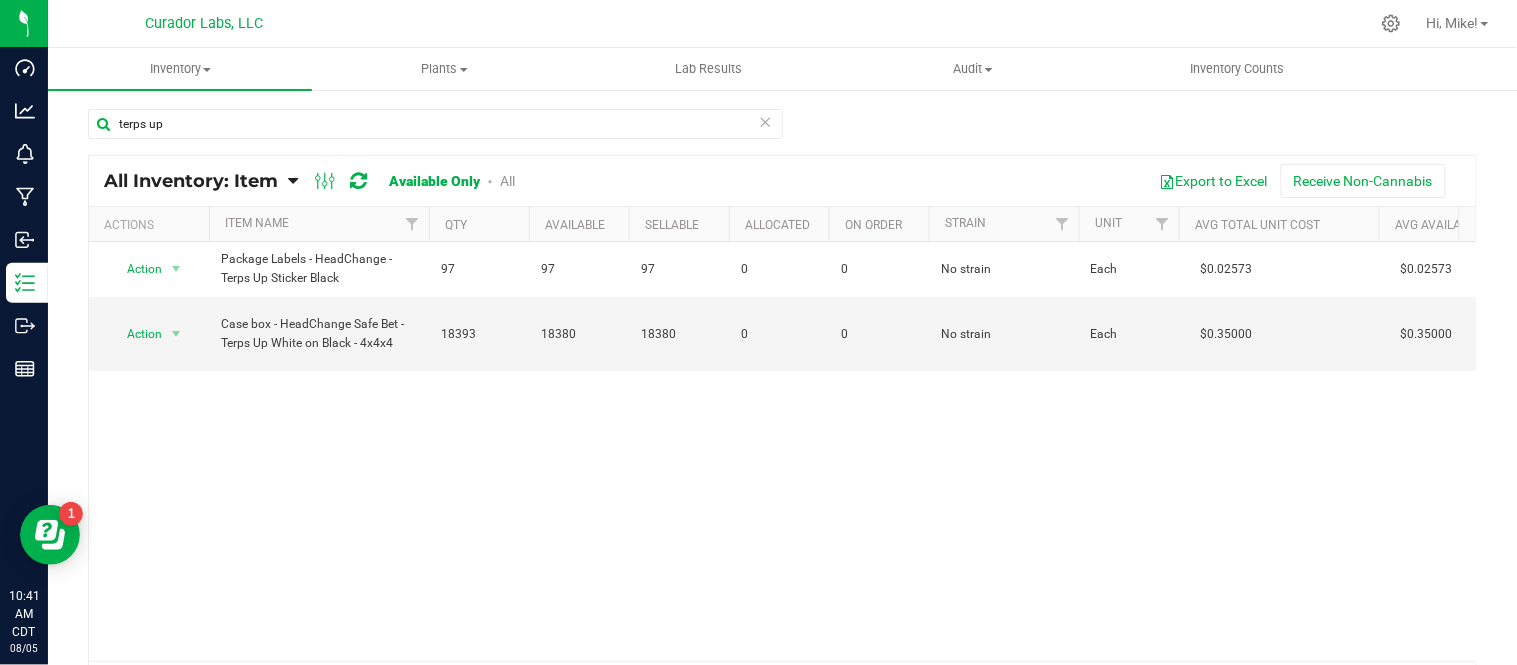 click at bounding box center (766, 121) 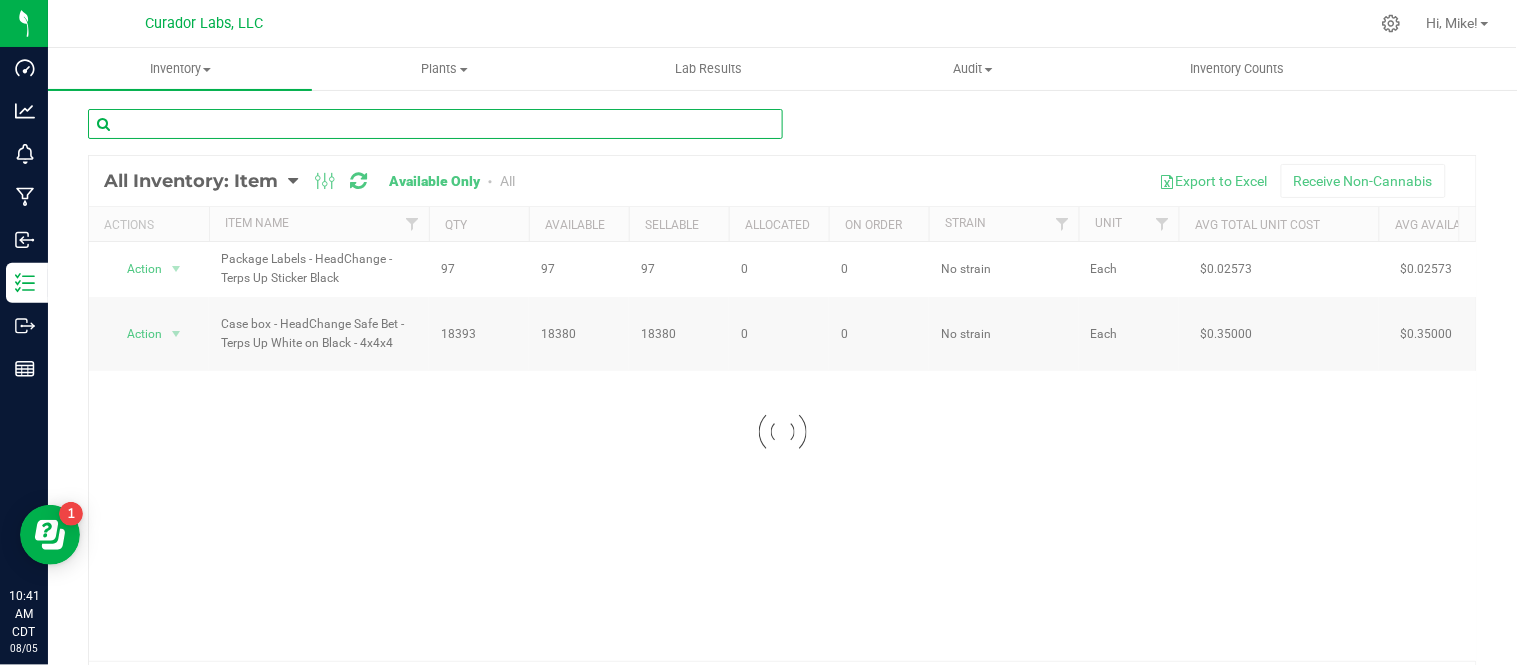 click at bounding box center [435, 124] 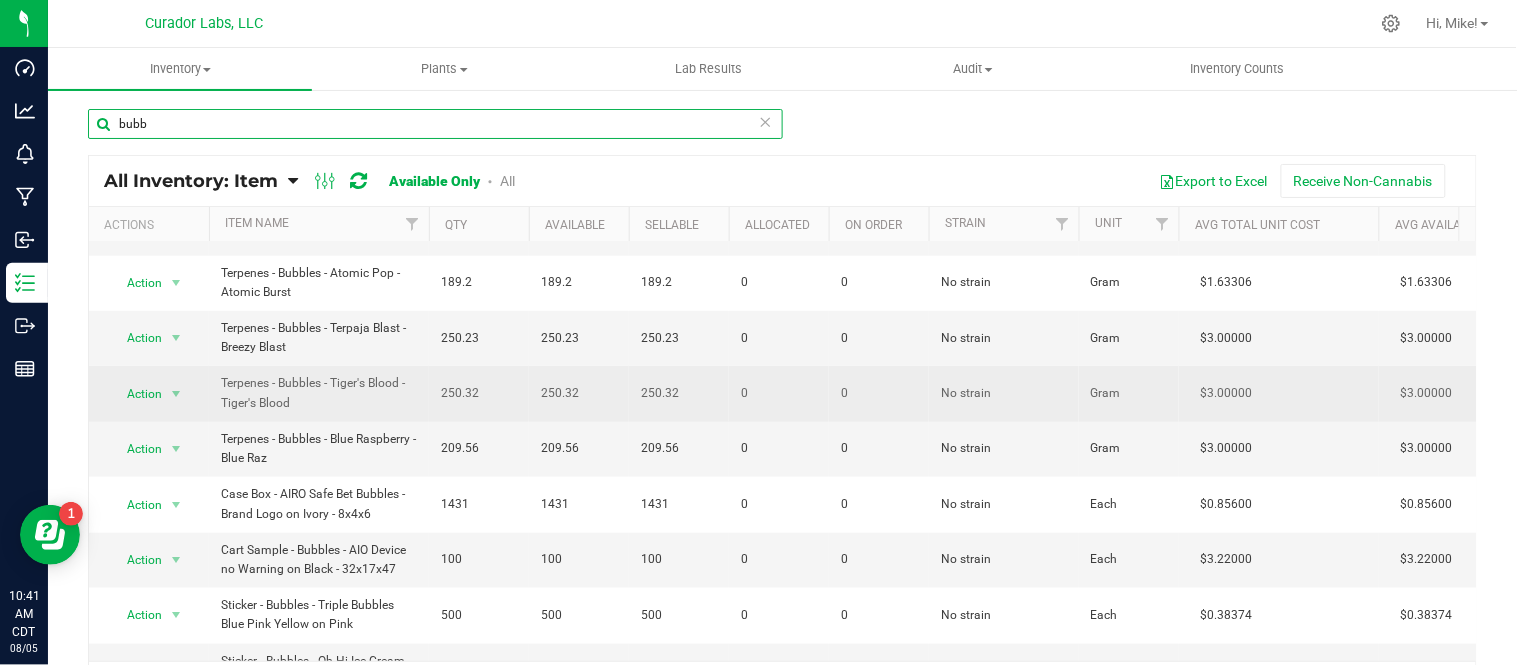 scroll, scrollTop: 483, scrollLeft: 0, axis: vertical 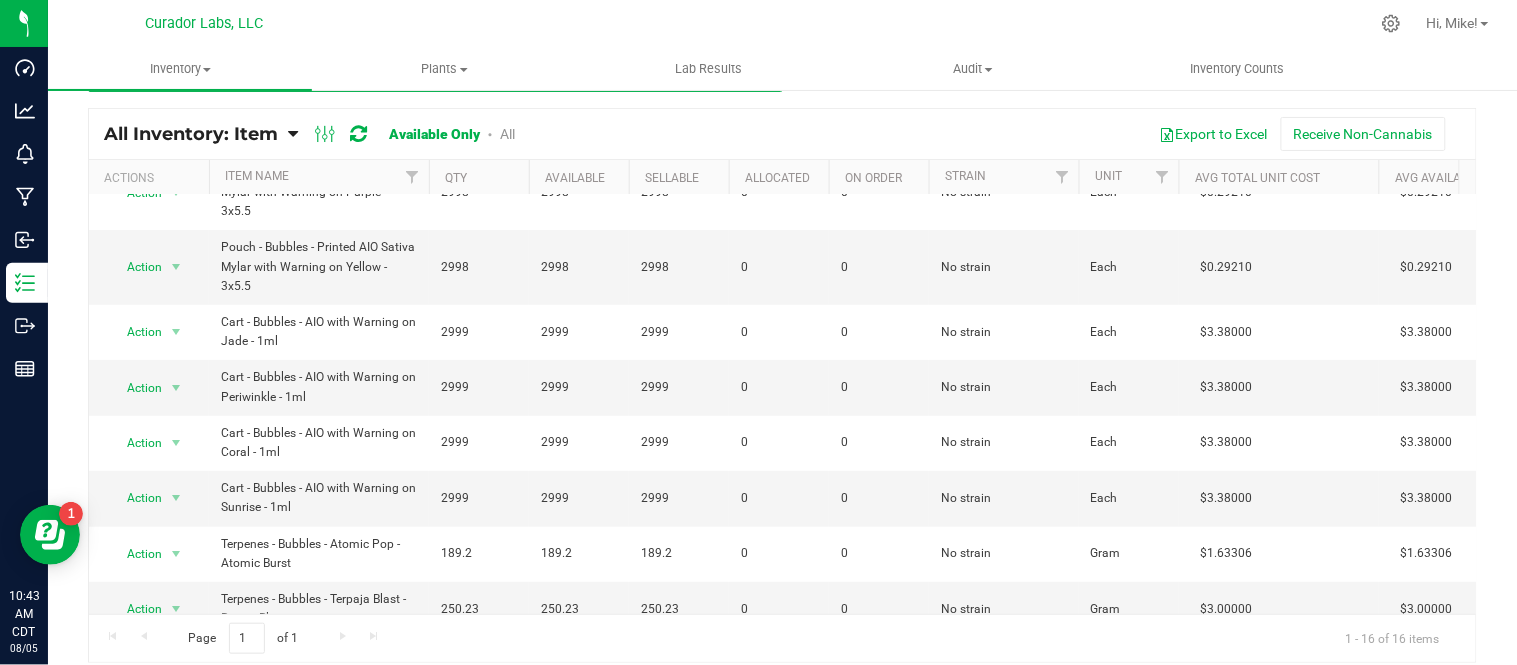 type on "bubb" 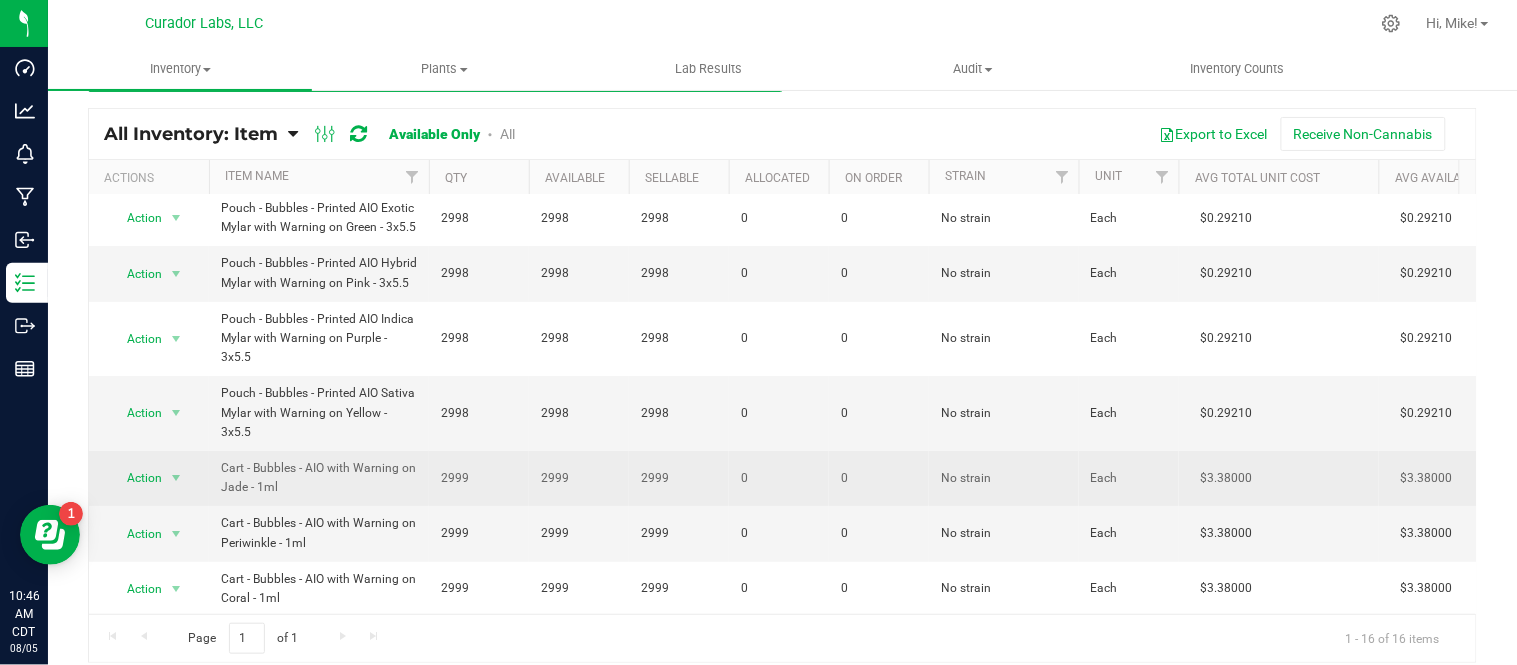 scroll, scrollTop: 0, scrollLeft: 0, axis: both 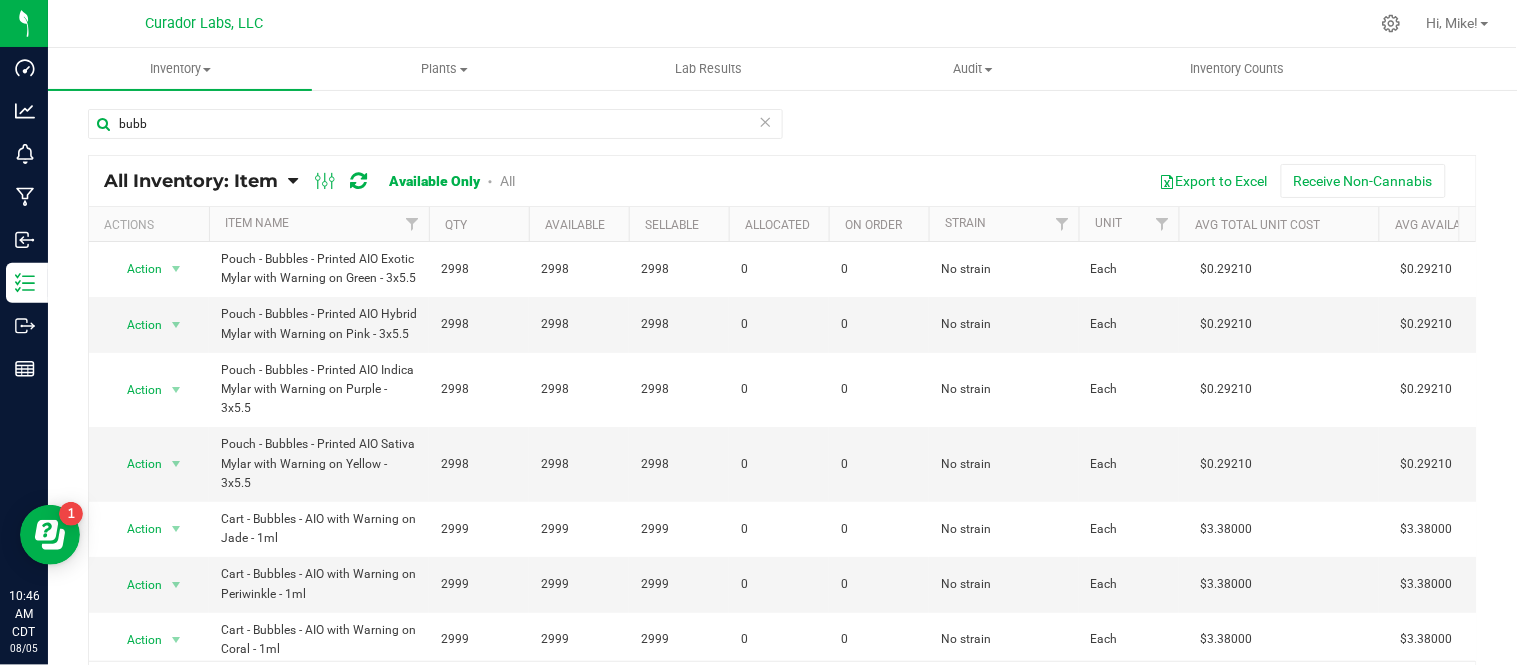 click at bounding box center [766, 121] 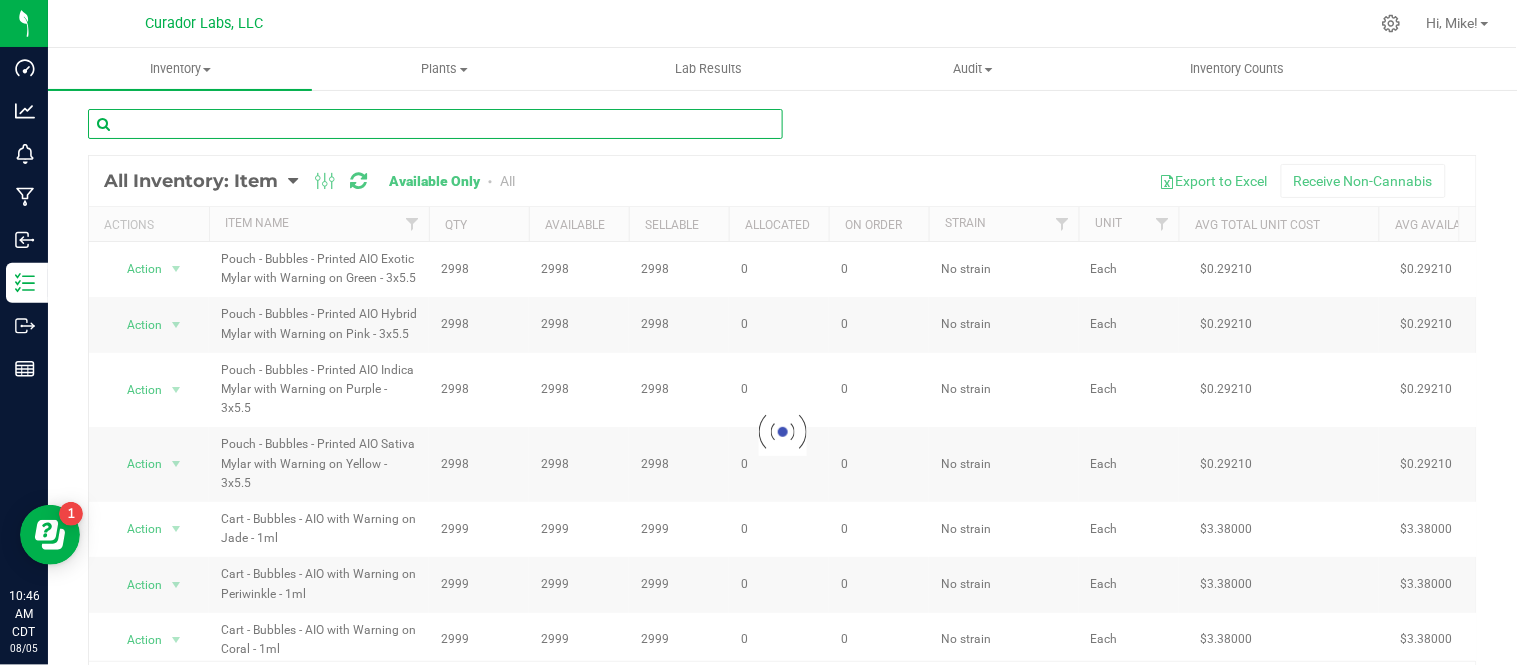click at bounding box center (435, 124) 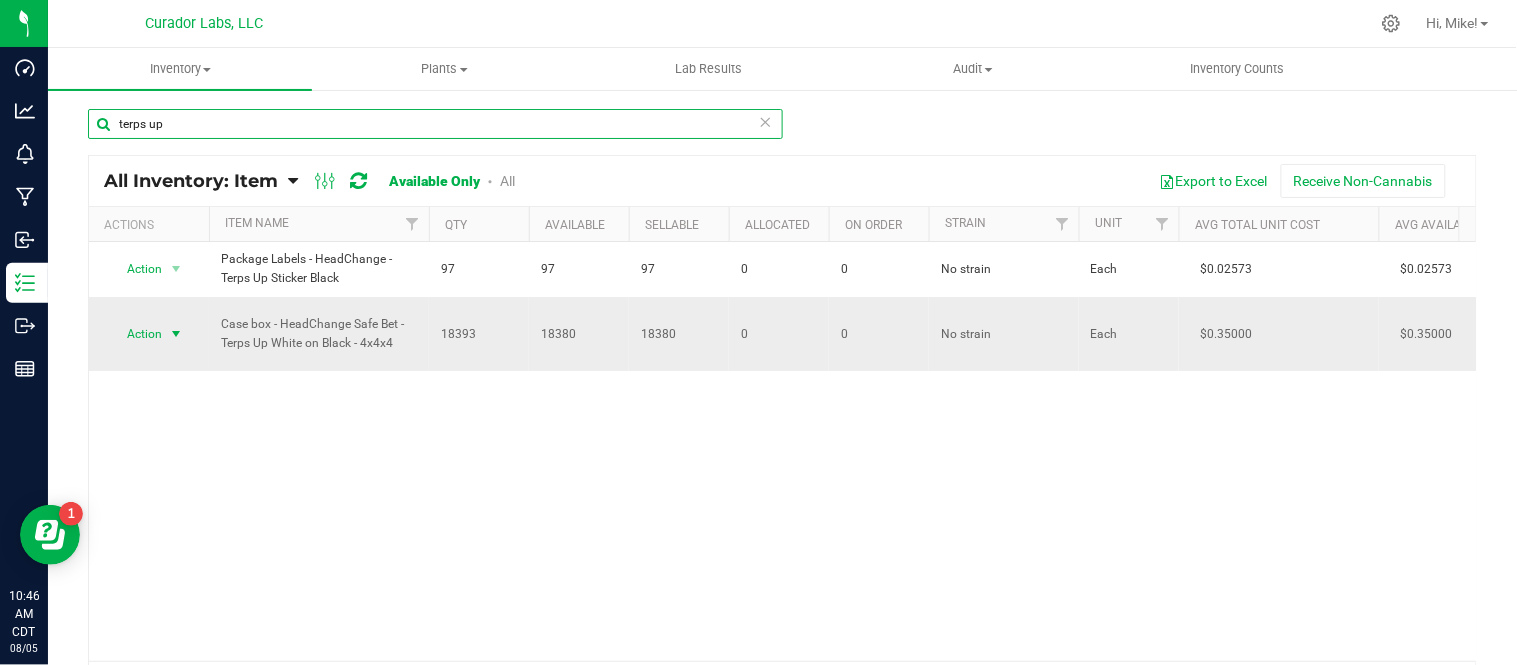type on "terps up" 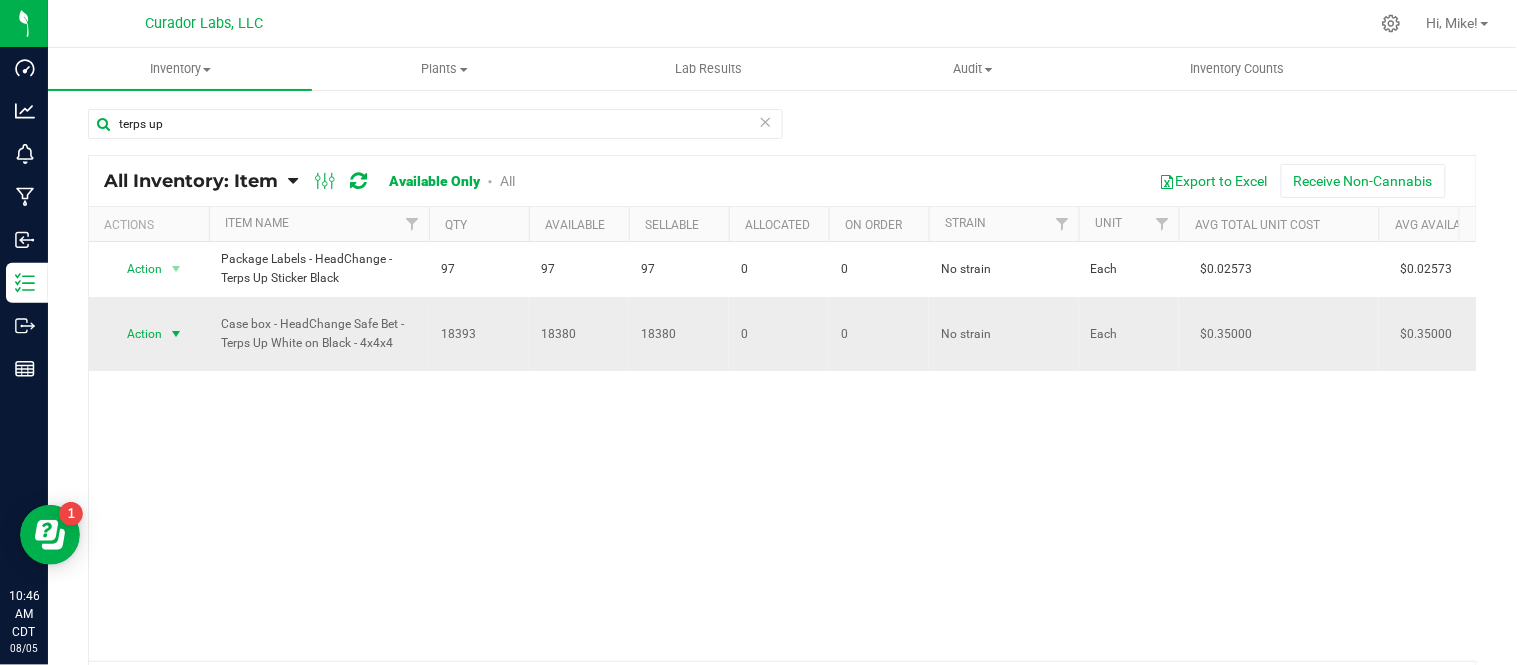 click at bounding box center [176, 334] 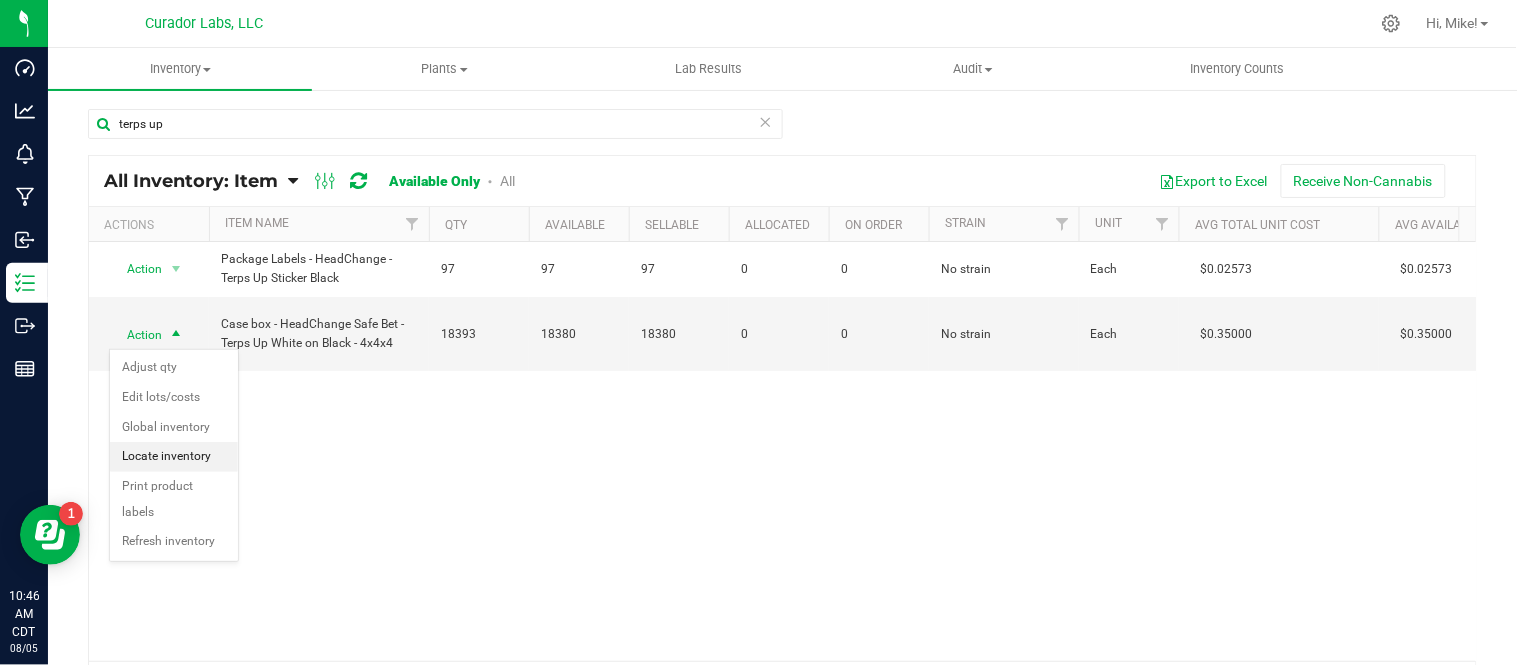 click on "Locate inventory" at bounding box center [174, 457] 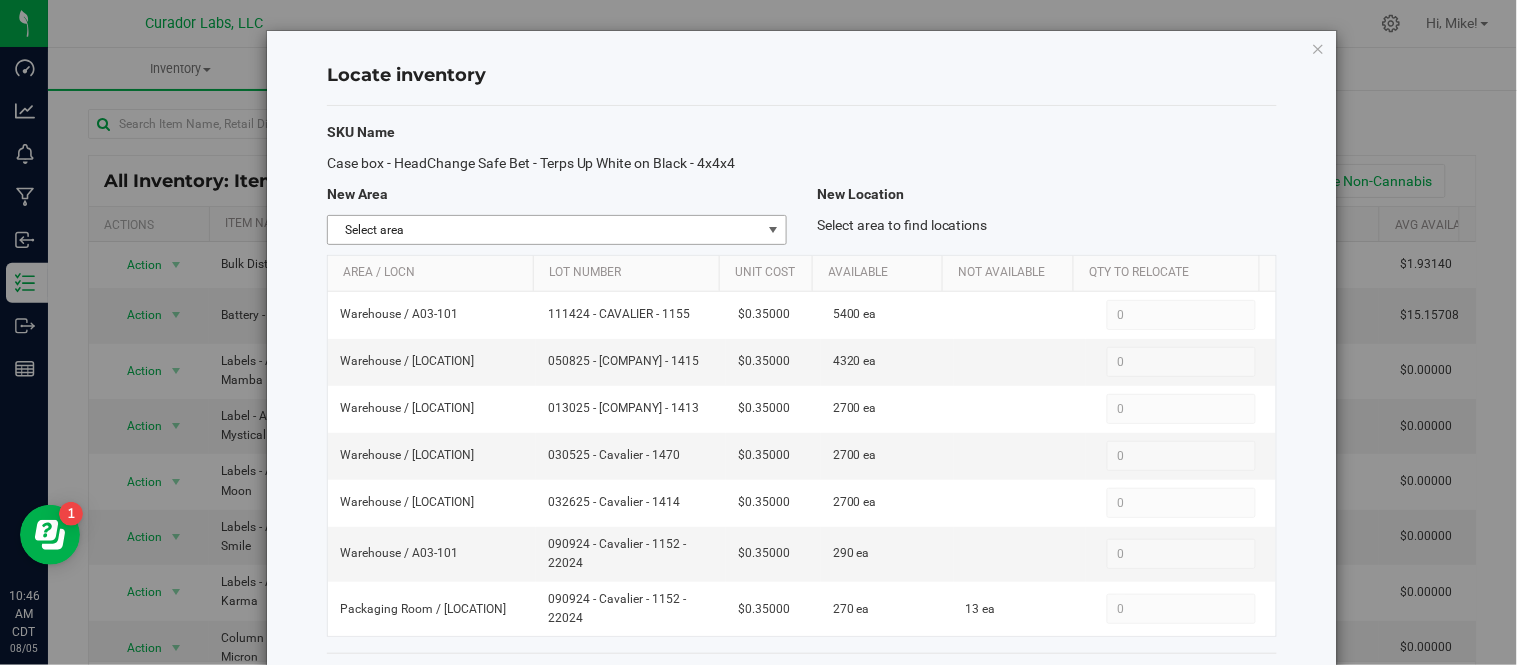 click at bounding box center (773, 230) 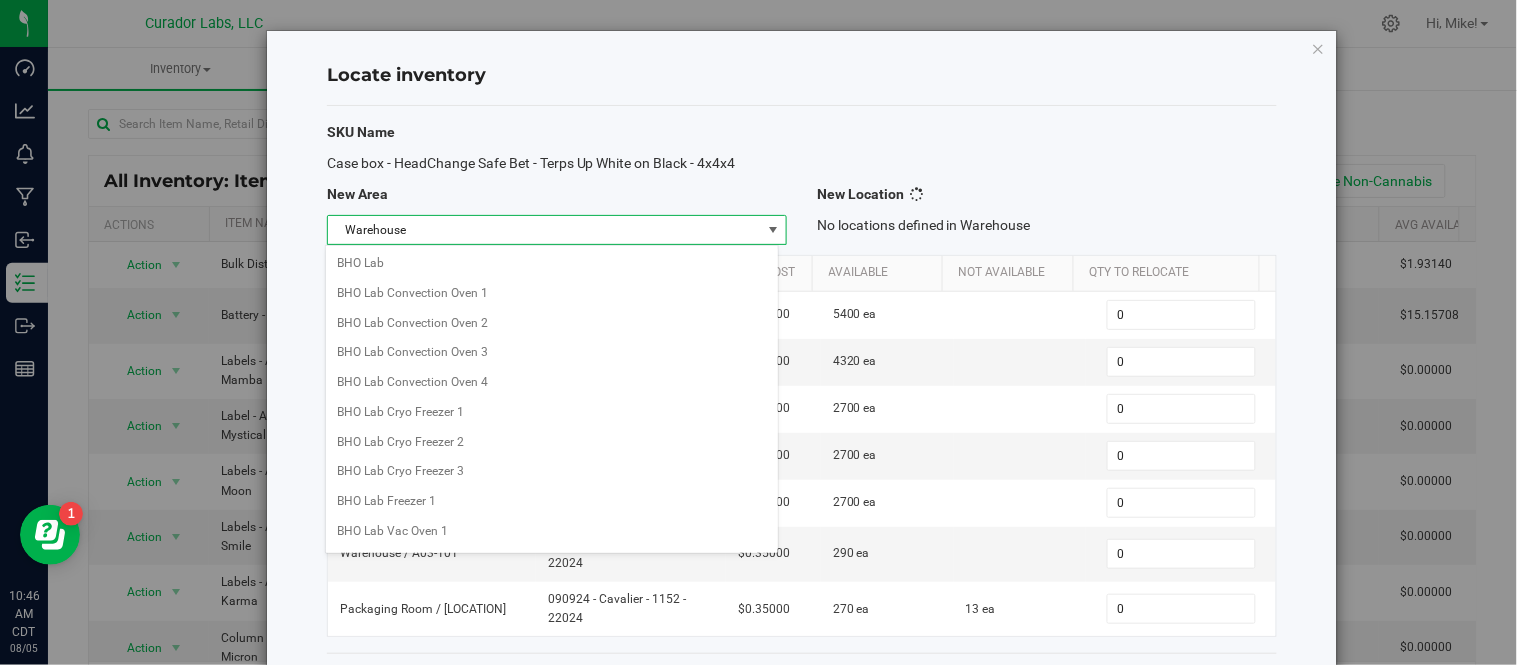 scroll, scrollTop: 1585, scrollLeft: 0, axis: vertical 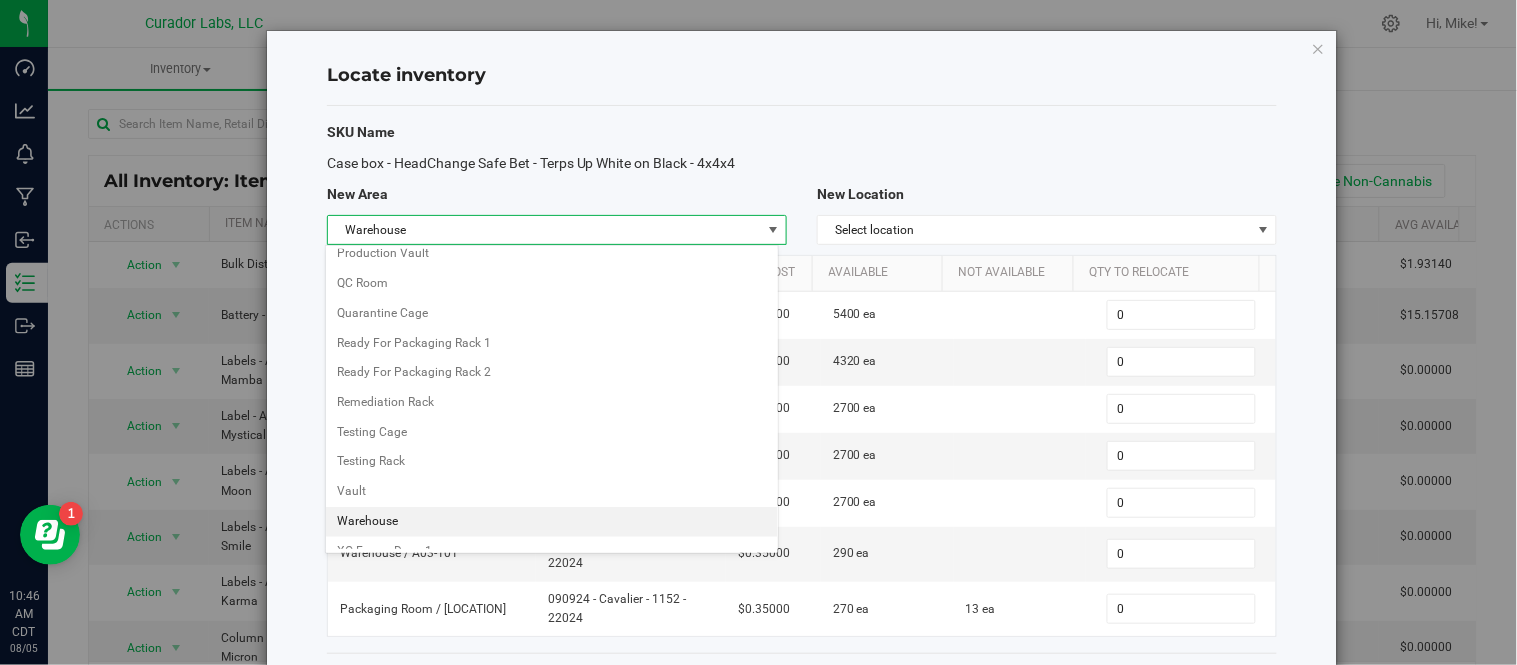 click on "SKU Name
Case box - HeadChange Safe Bet - Terps Up White on Black - 4x4x4
New Area
New Location
Warehouse Select area BHO Lab BHO Lab Convection Oven 1 BHO Lab Convection Oven 2 BHO Lab Convection Oven 3 BHO Lab Convection Oven 4 BHO Lab Cryo Freezer 1 BHO Lab Cryo Freezer 2 BHO Lab Cryo Freezer 3 BHO Lab Freezer 1 BHO Lab Vac Oven 1 BHO Lab Vac Oven 2 BHO Lab Vac Oven 3 BHO Lab Vac Oven 4 BHO Lab Vac Oven 5 BHO Lab Vac Oven 6 Cannatrol Carting Room Distillate Rack Dock Flower Production Room Flower Room For Sale Fridge 1 For Sale Fridge 2 For Sale Rack 1 For Sale Rack 2 For Sale Rack 3 For Sale Rack 4 For Sale Rack 5 For Sale Rack 6 For Sale Rack 7 For Sale Rack 8 Lab QC Room" at bounding box center [802, 380] 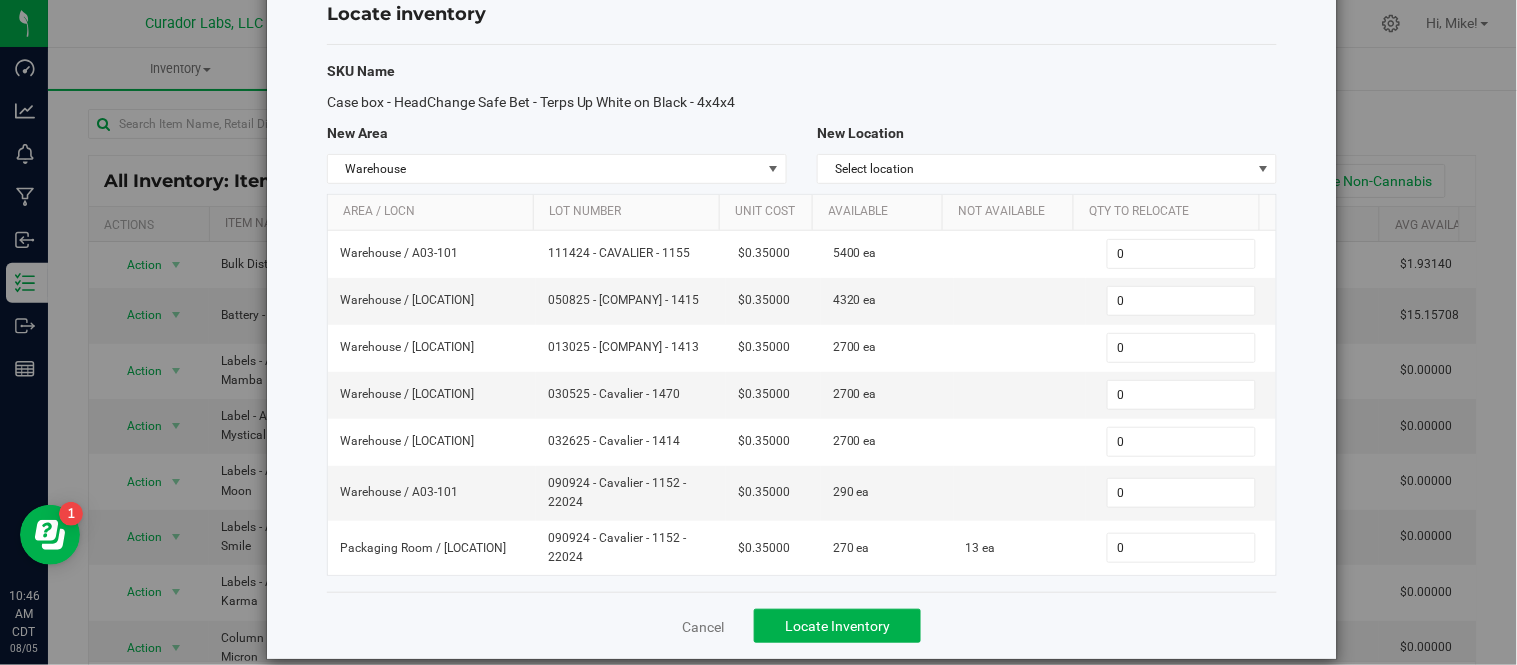 scroll, scrollTop: 88, scrollLeft: 0, axis: vertical 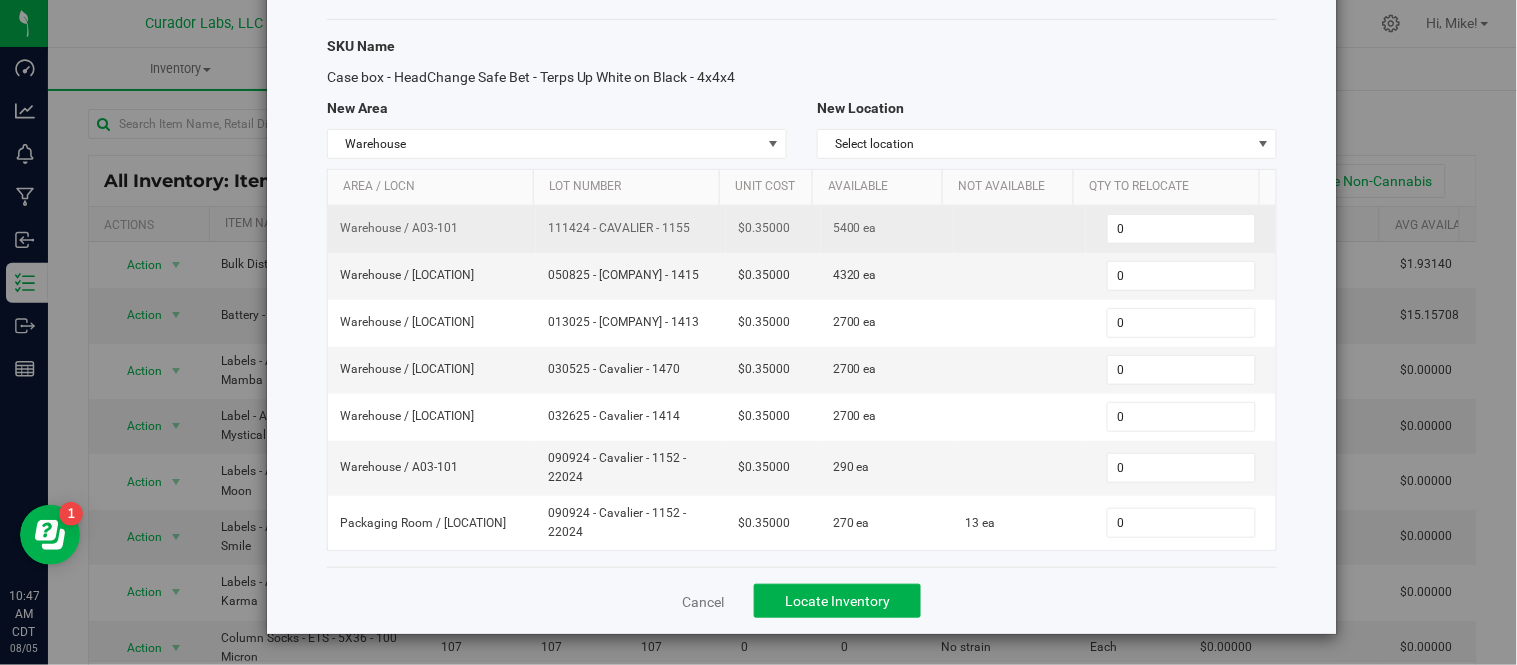 drag, startPoint x: 538, startPoint y: 225, endPoint x: 704, endPoint y: 232, distance: 166.14752 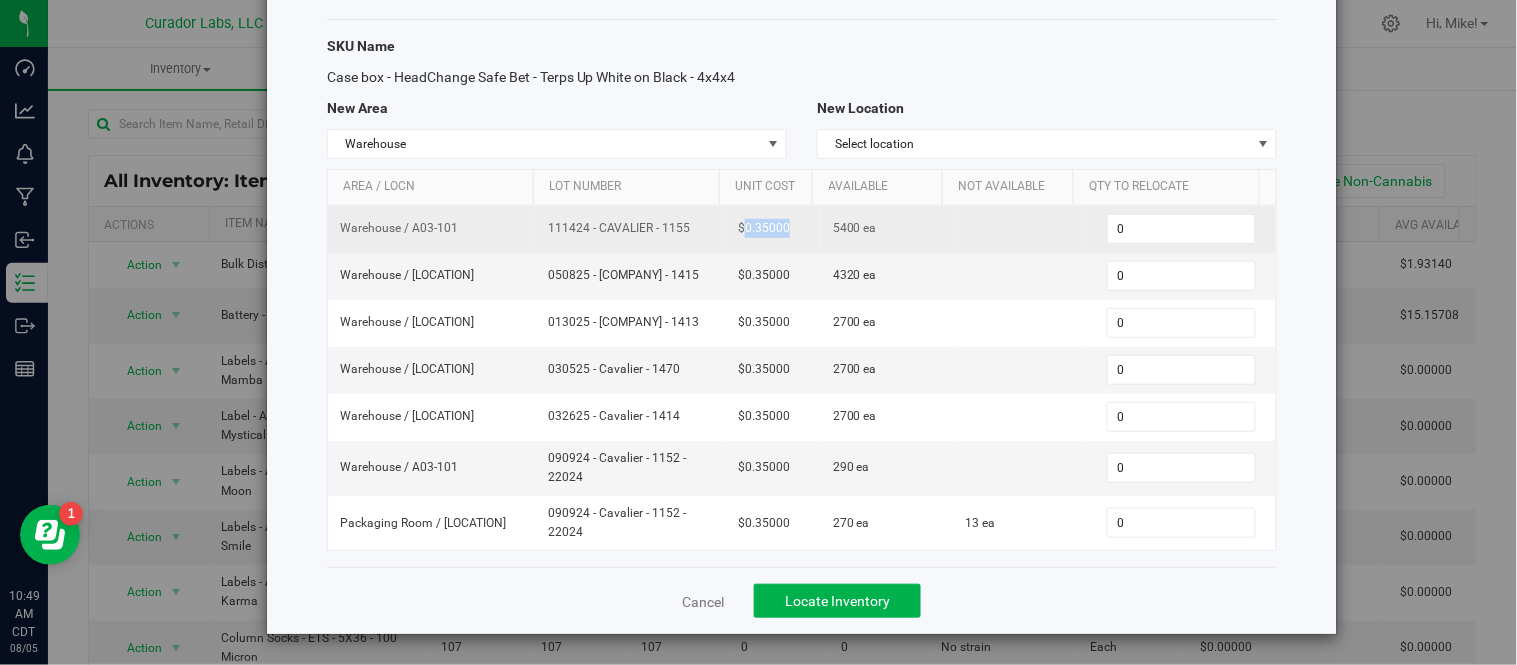 drag, startPoint x: 731, startPoint y: 228, endPoint x: 774, endPoint y: 235, distance: 43.56604 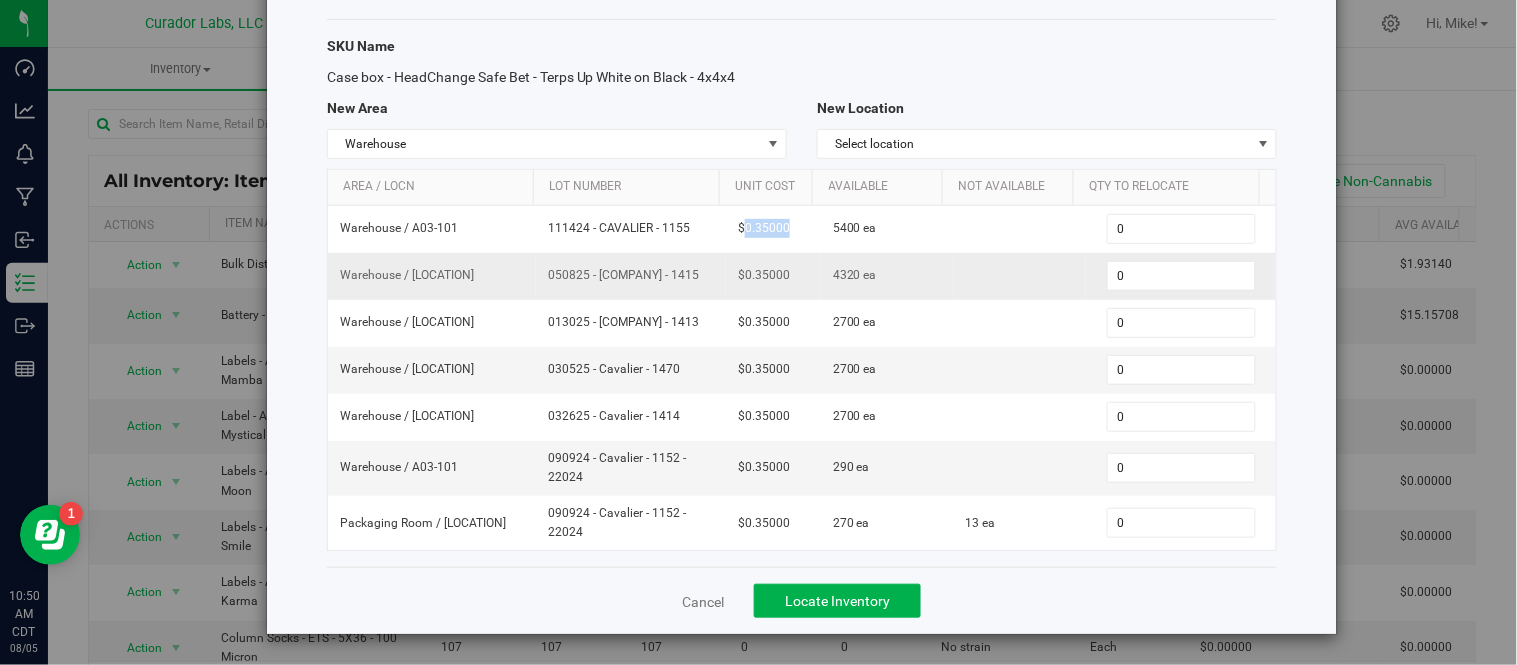 drag, startPoint x: 536, startPoint y: 270, endPoint x: 687, endPoint y: 284, distance: 151.64761 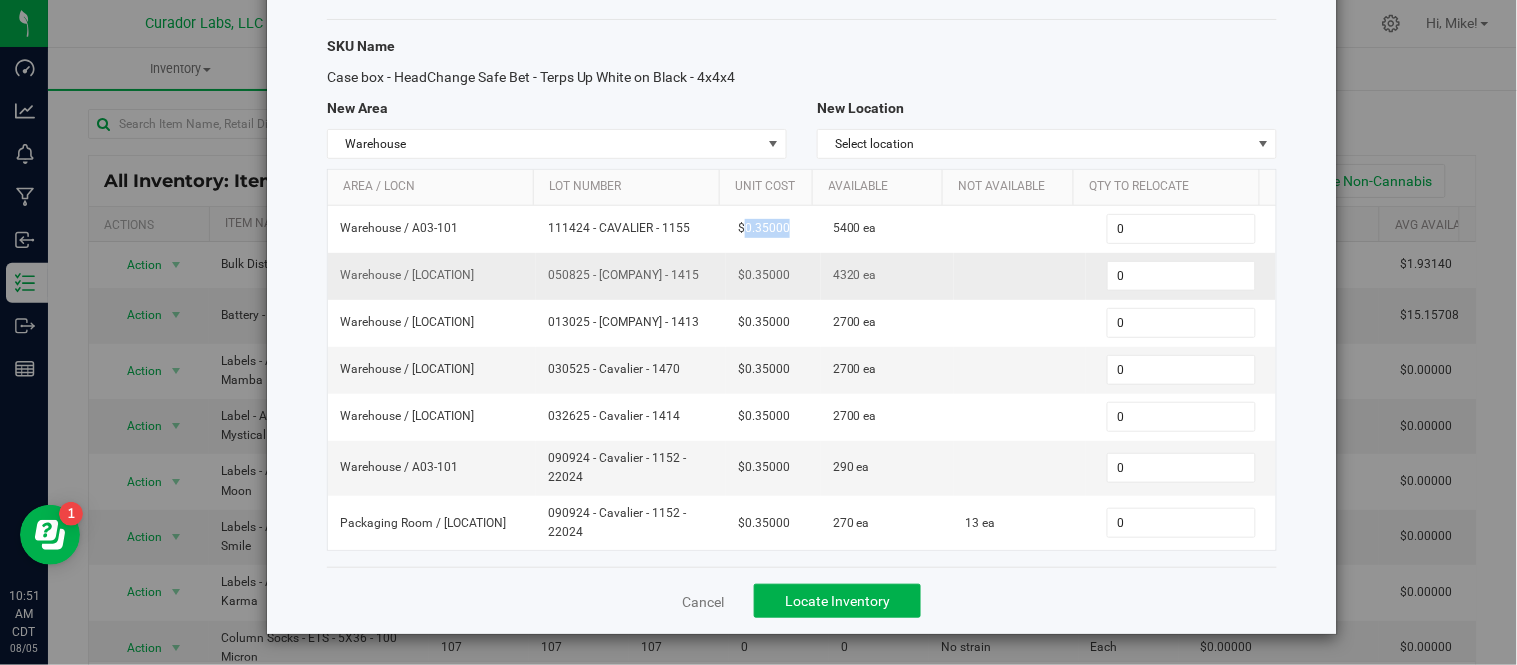 copy on "050825 - [COMPANY] - 1415" 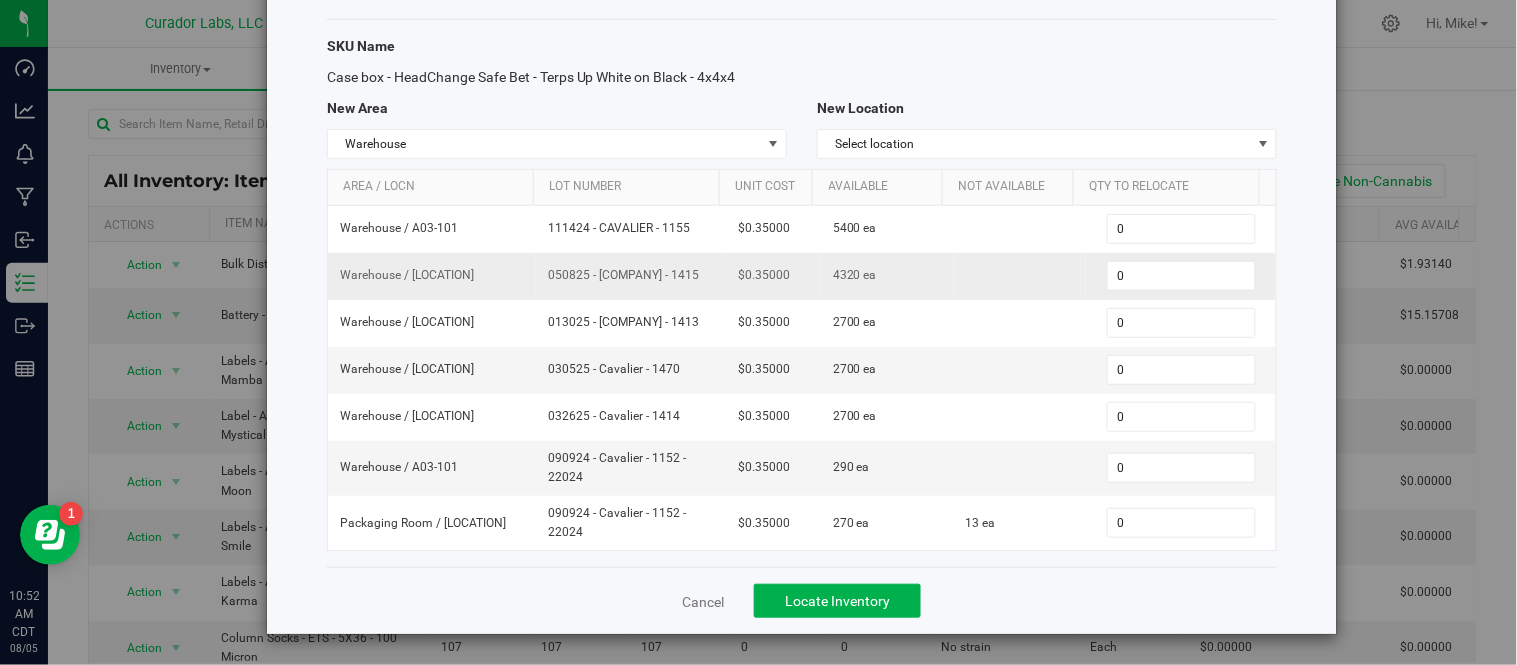 drag, startPoint x: 591, startPoint y: 277, endPoint x: 555, endPoint y: 291, distance: 38.626415 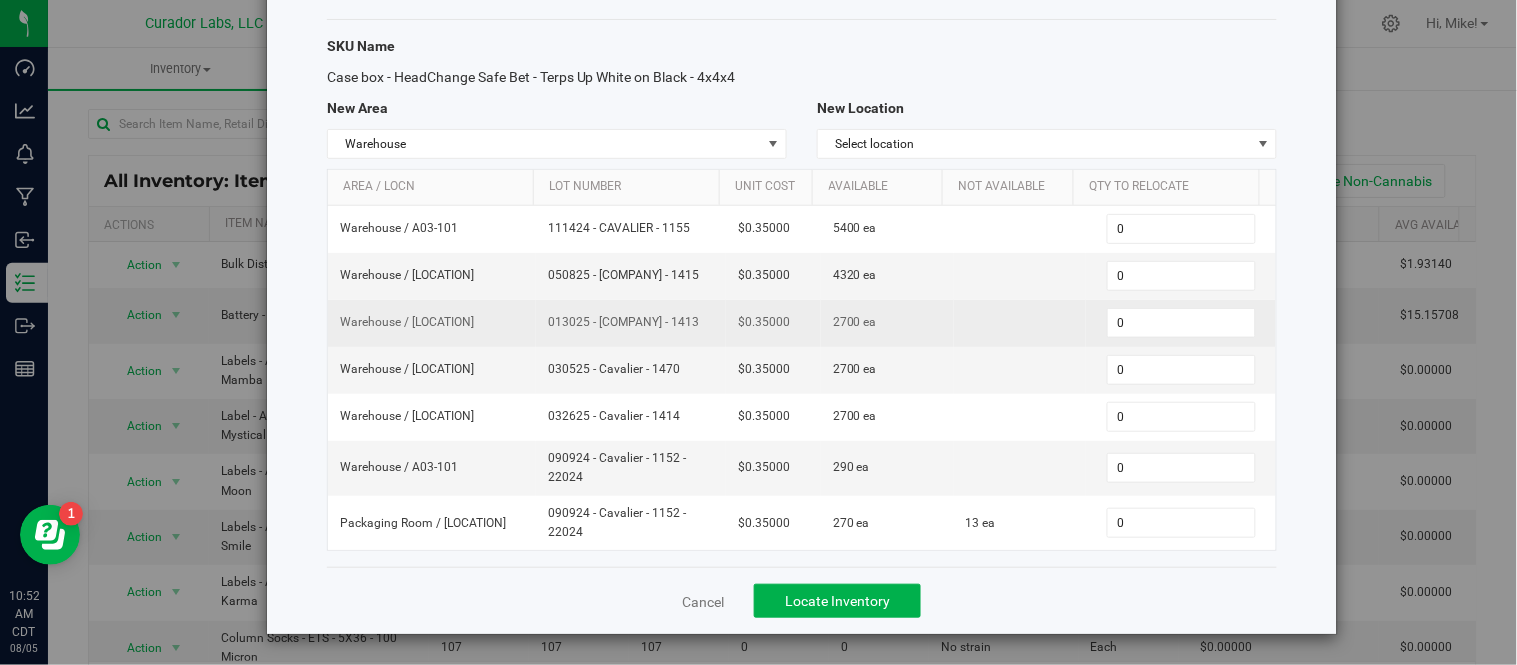 drag, startPoint x: 536, startPoint y: 326, endPoint x: 672, endPoint y: 321, distance: 136.09187 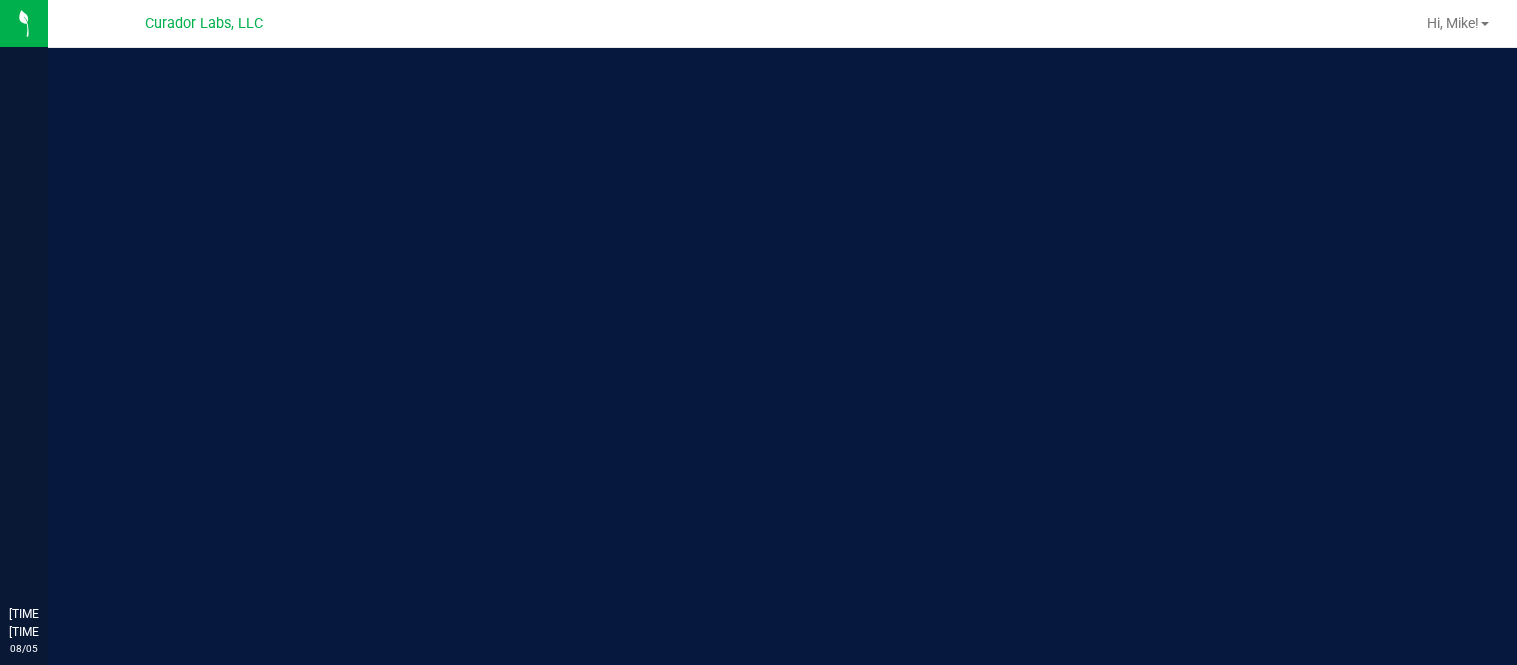 scroll, scrollTop: 0, scrollLeft: 0, axis: both 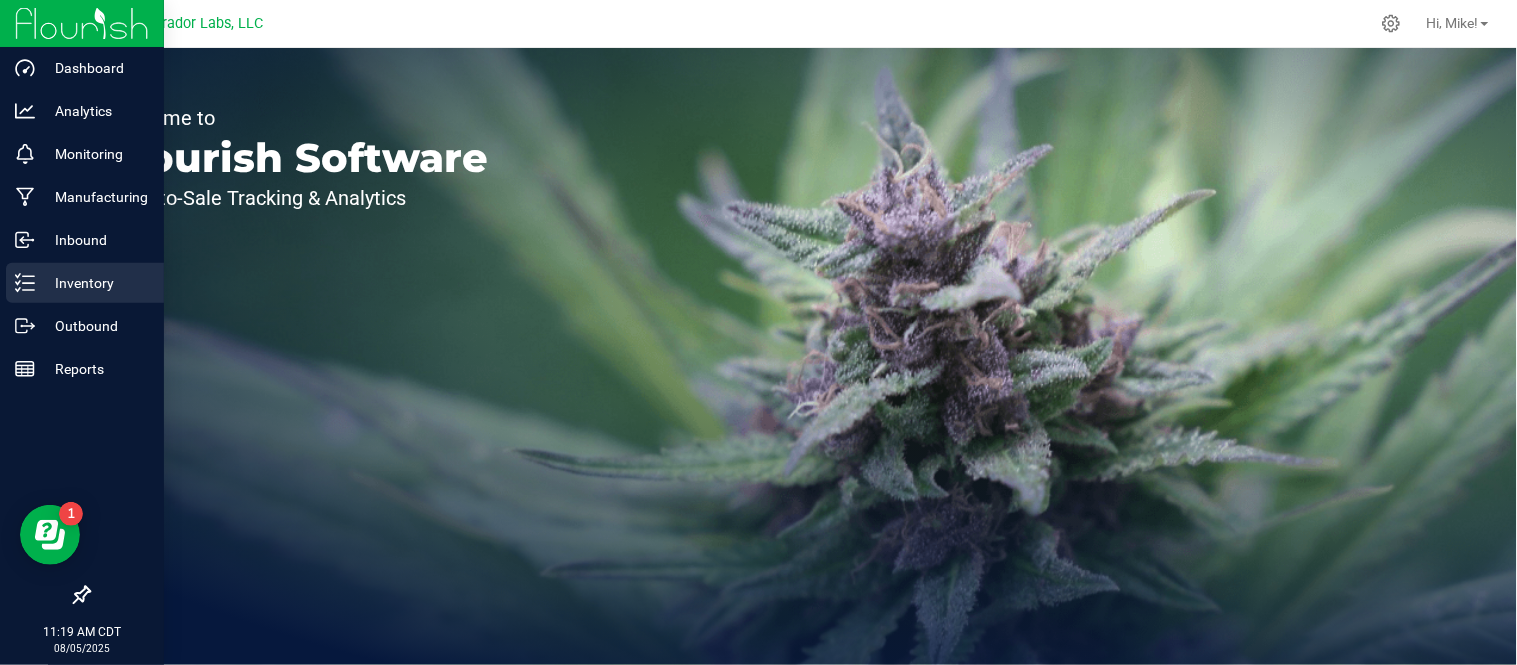 click on "Inventory" at bounding box center [95, 283] 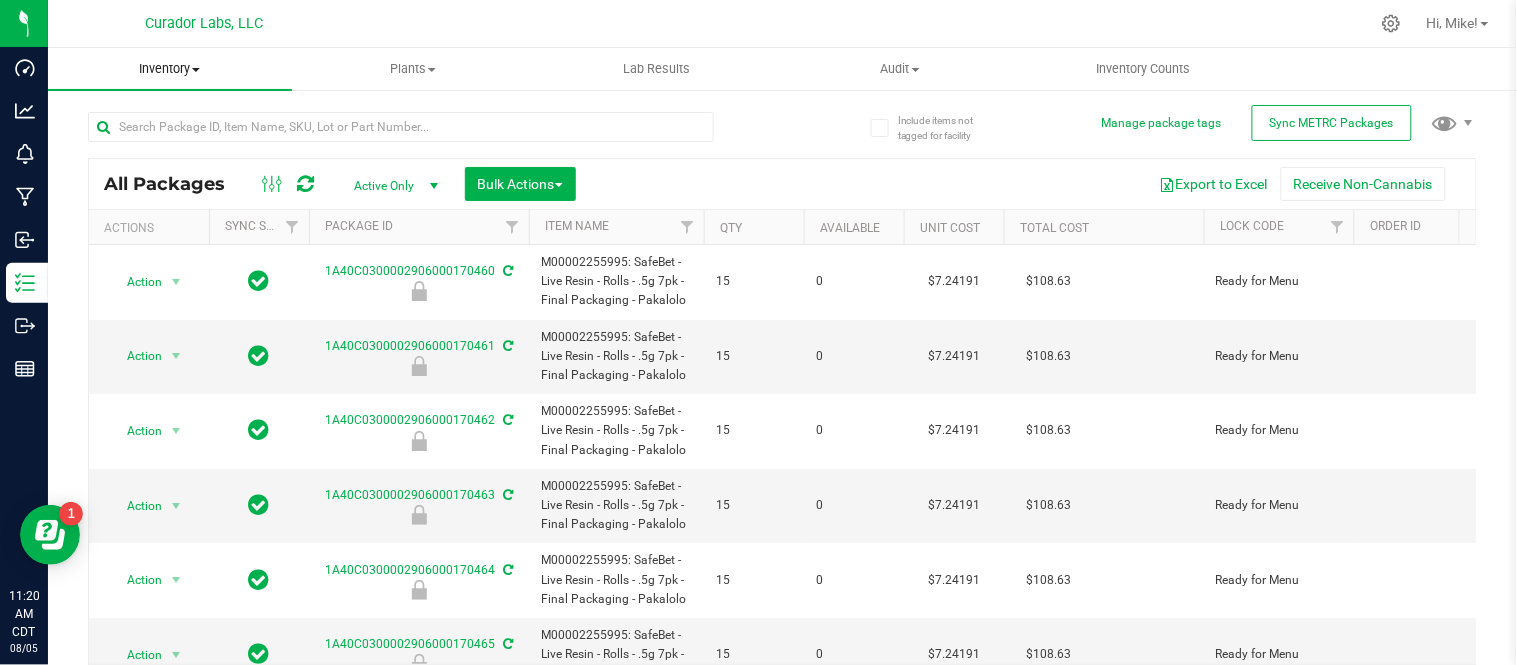 click on "Inventory" at bounding box center [170, 69] 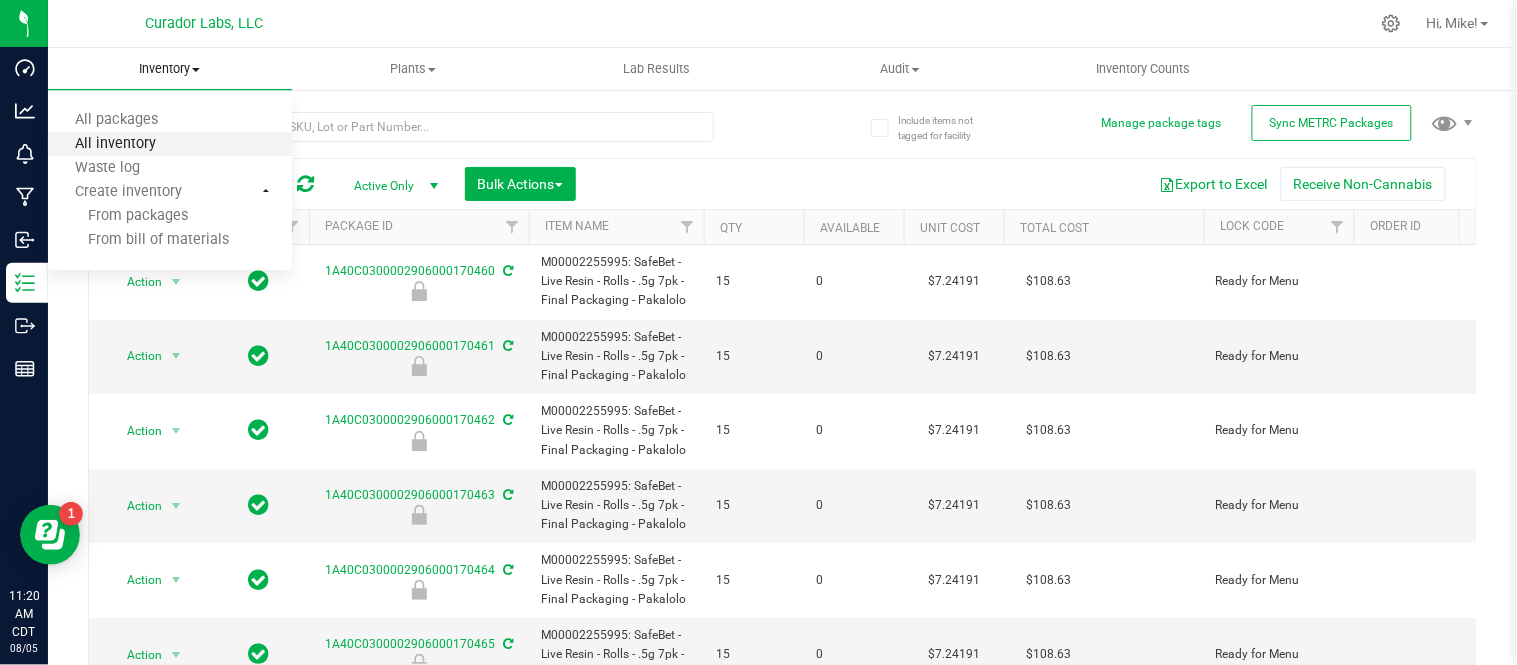 click on "All inventory" at bounding box center [115, 144] 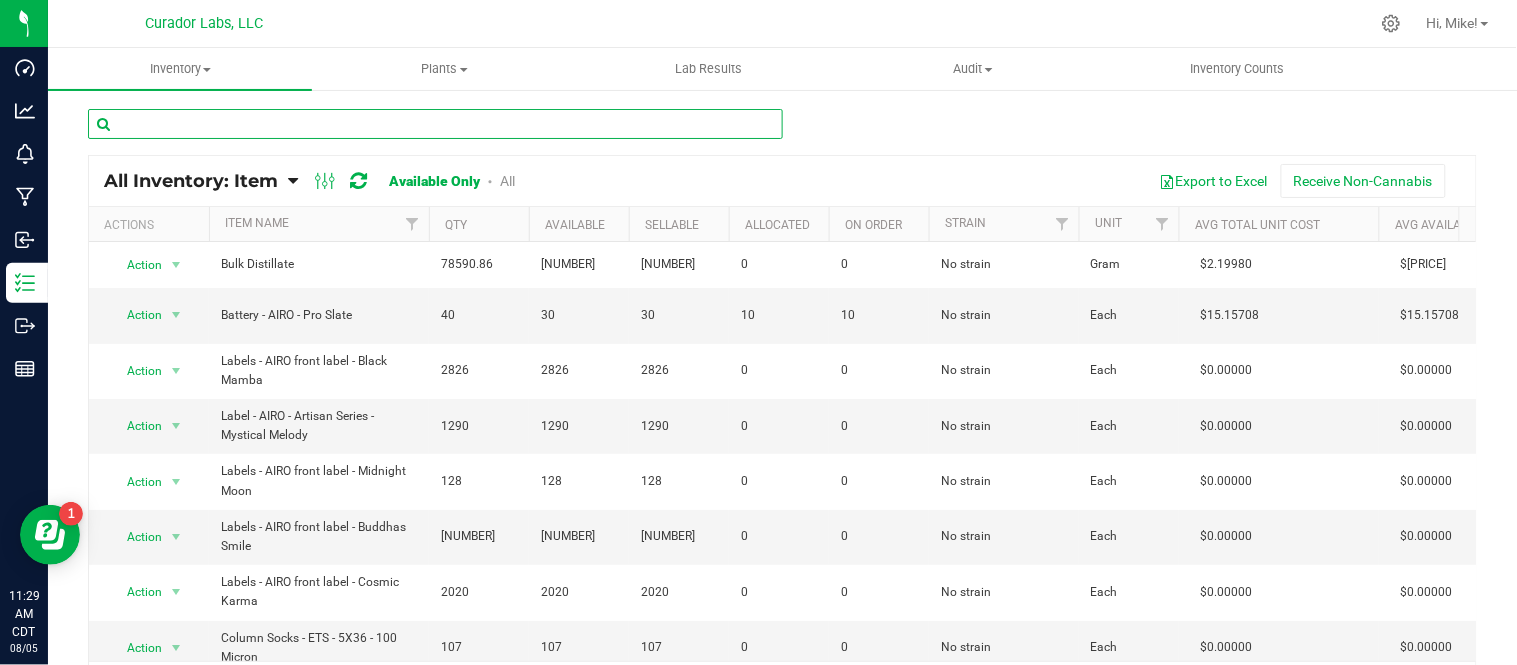 click at bounding box center (435, 124) 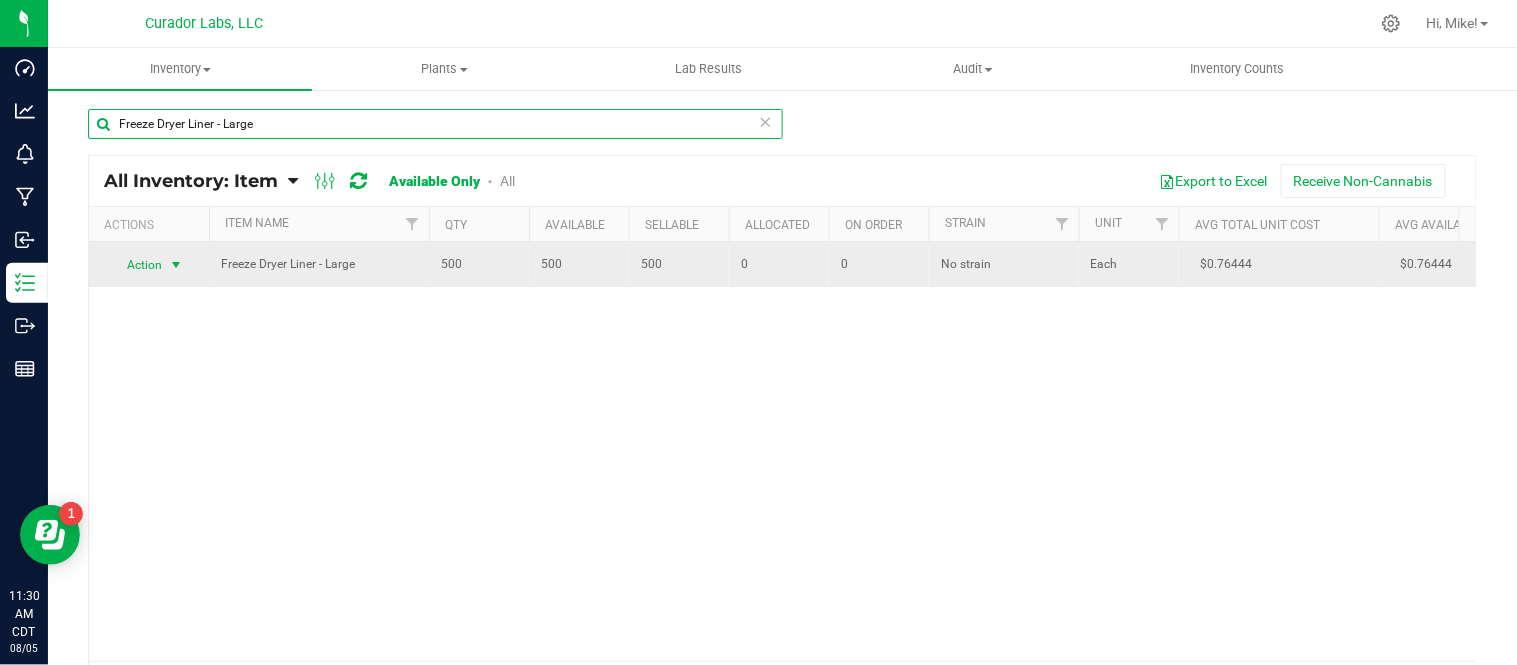 type on "Freeze Dryer Liner - Large" 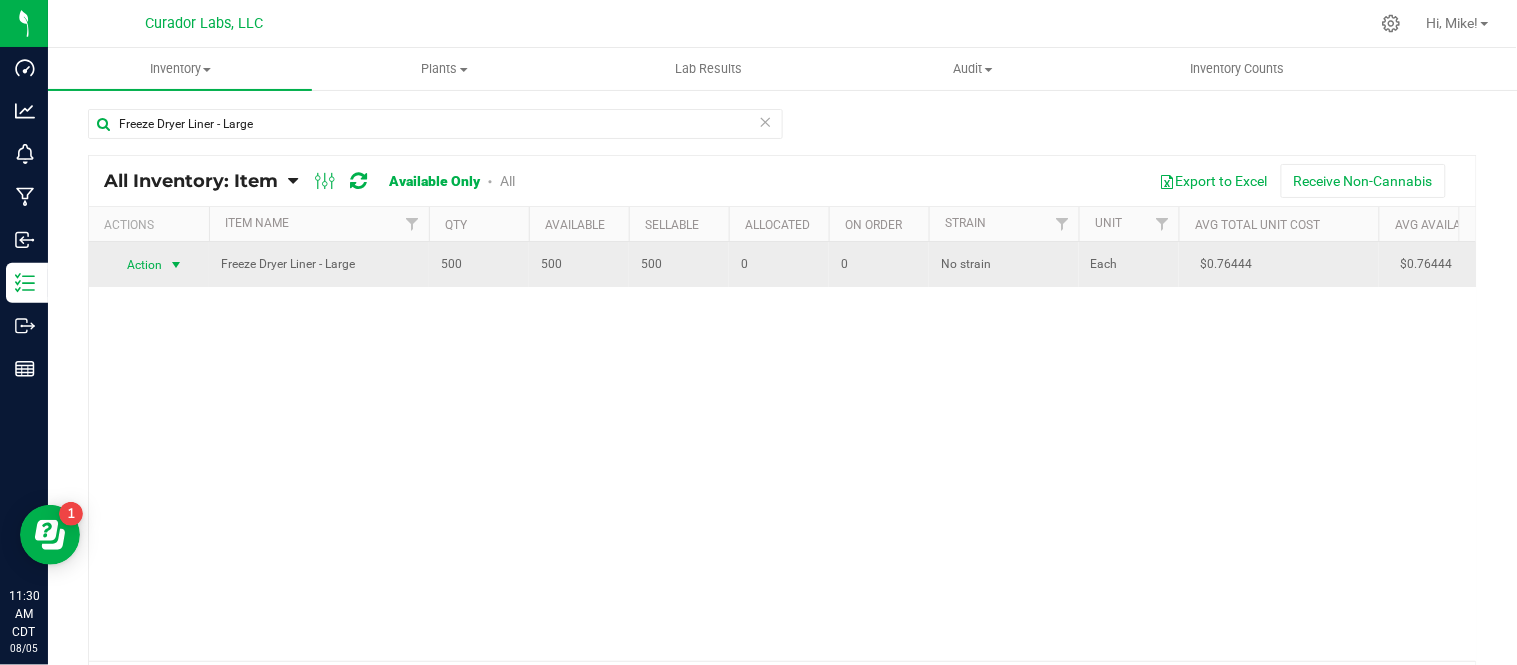 click at bounding box center (176, 265) 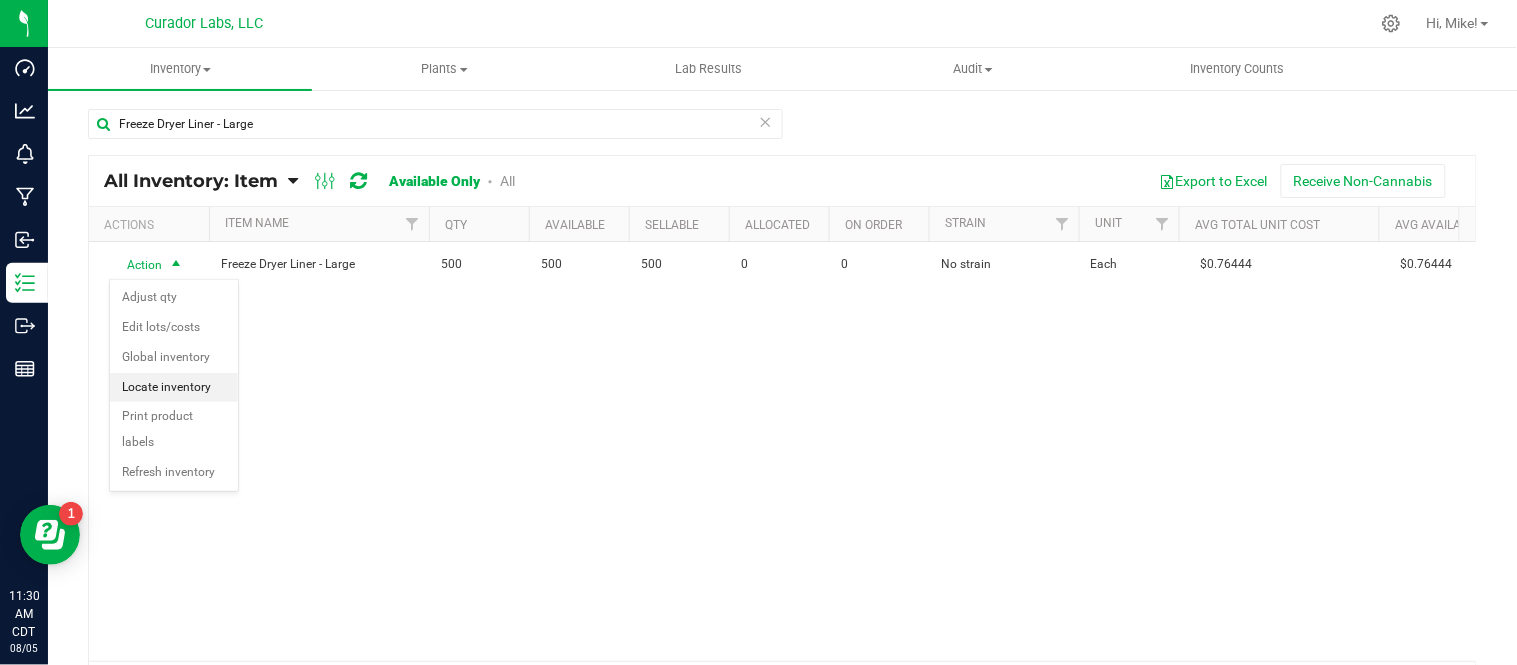 click on "Locate inventory" at bounding box center [174, 388] 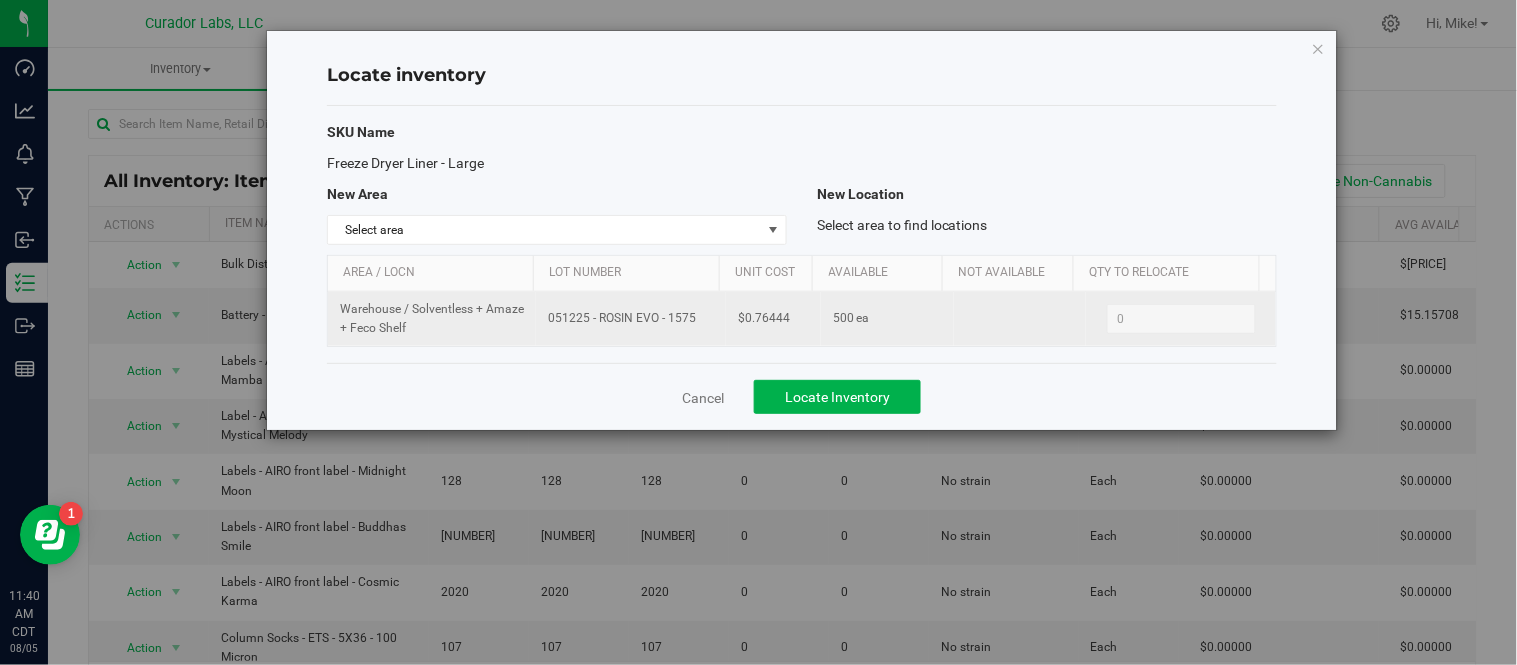 drag, startPoint x: 542, startPoint y: 327, endPoint x: 698, endPoint y: 323, distance: 156.05127 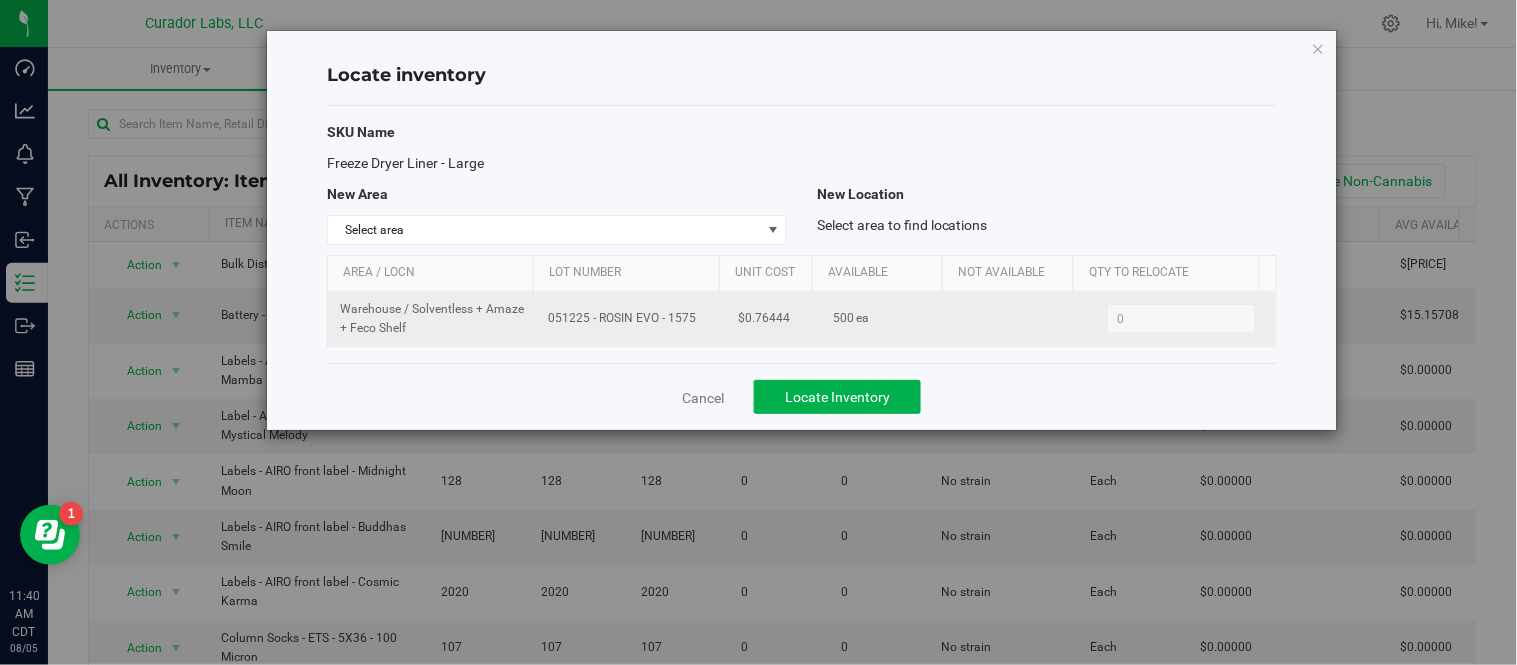 click on "051225 - ROSIN EVO - 1575" at bounding box center (631, 319) 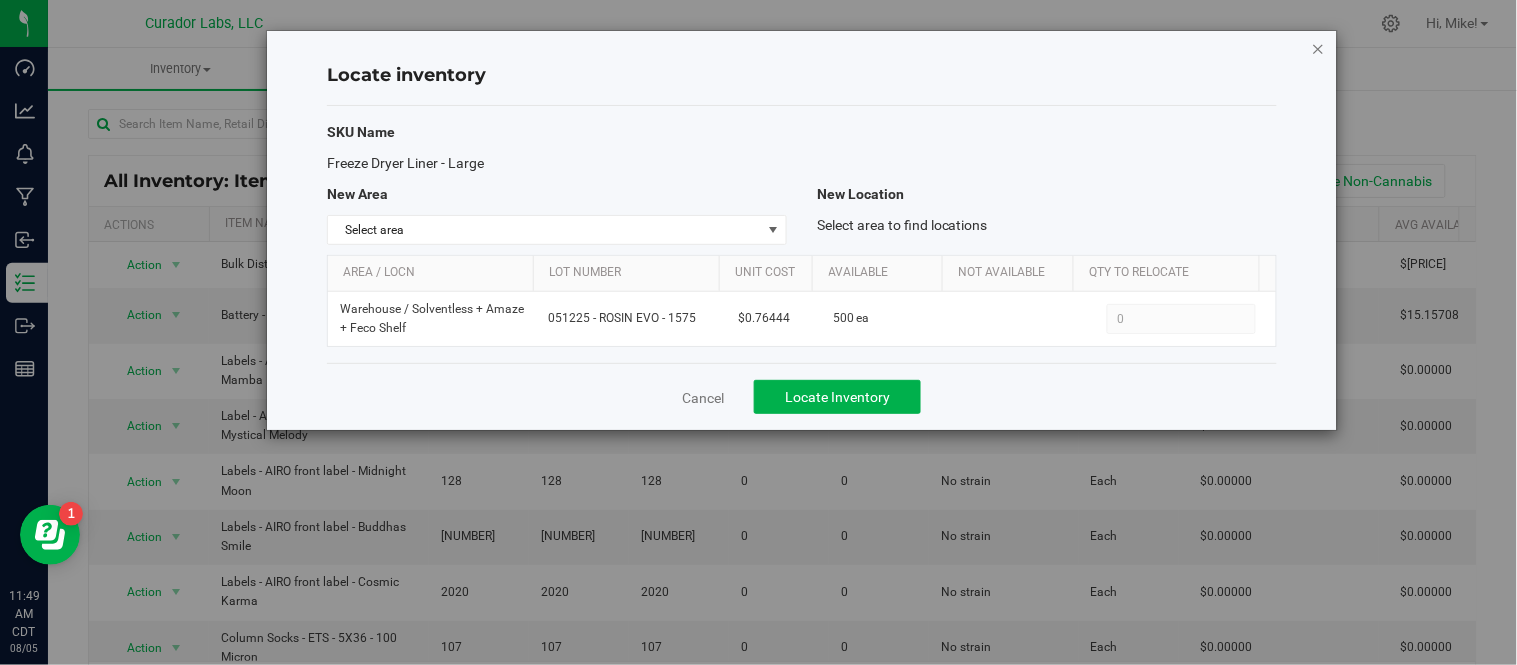 click at bounding box center [1319, 48] 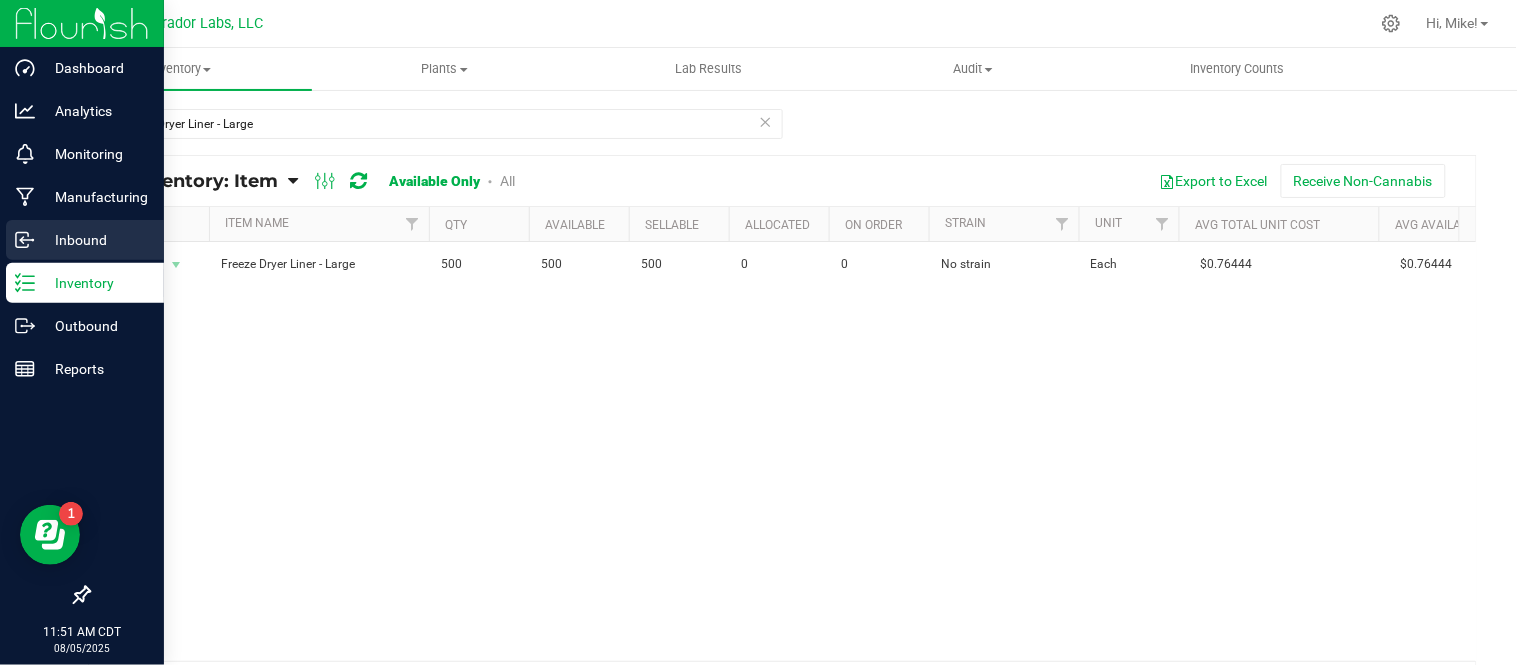 click on "Inbound" at bounding box center [95, 240] 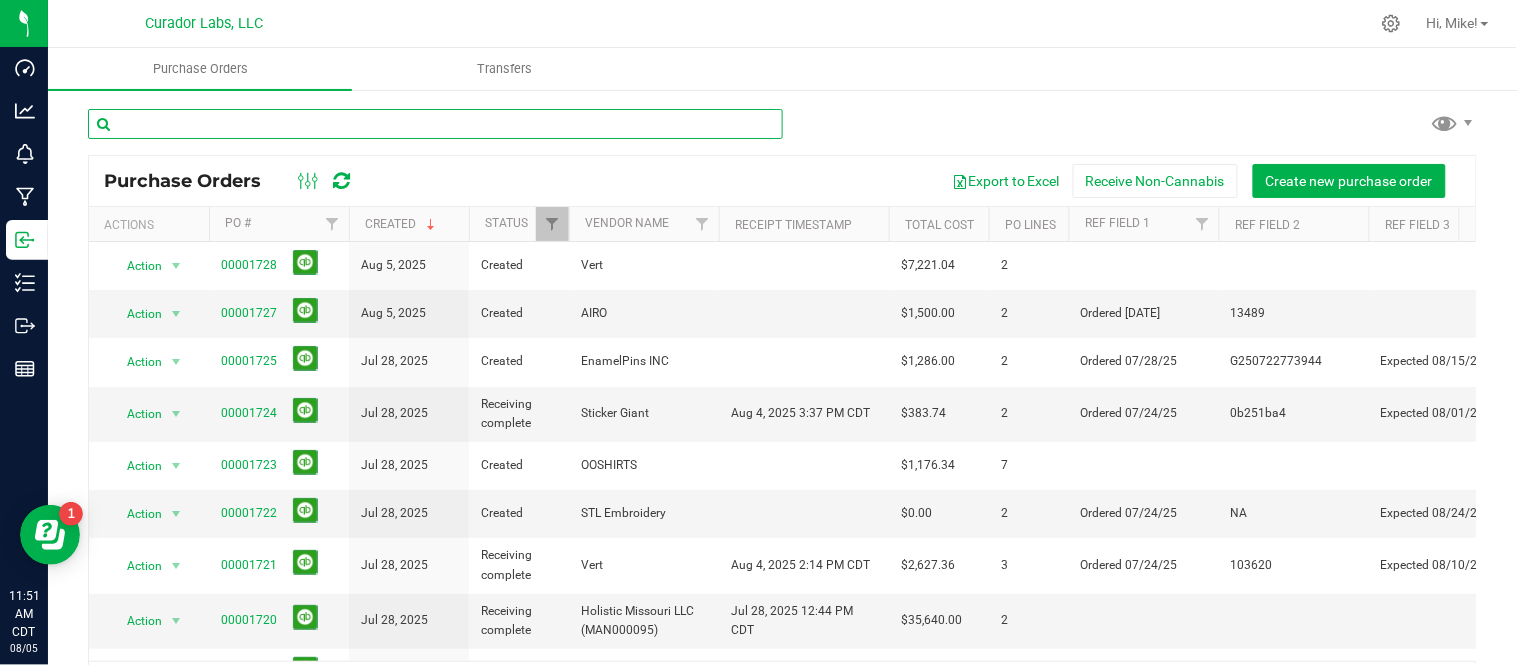 click at bounding box center (435, 124) 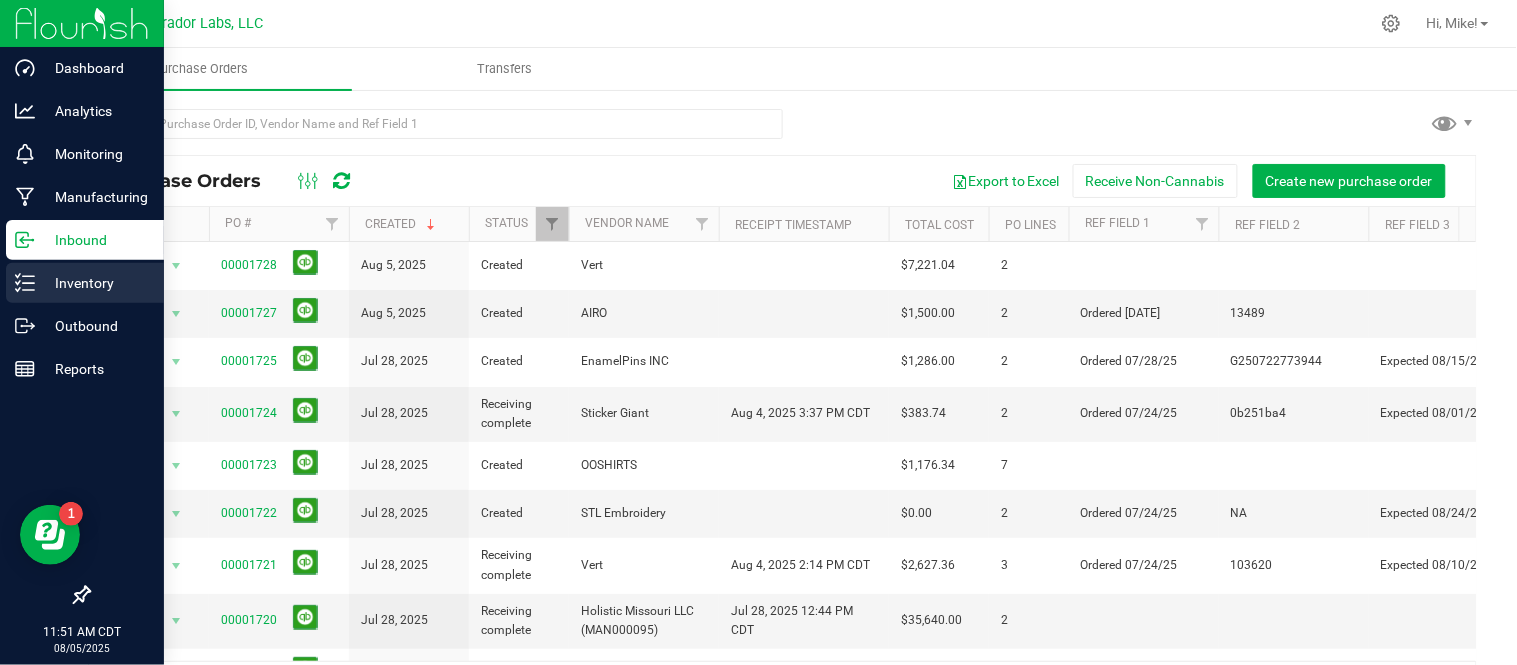 click on "Inventory" at bounding box center (95, 283) 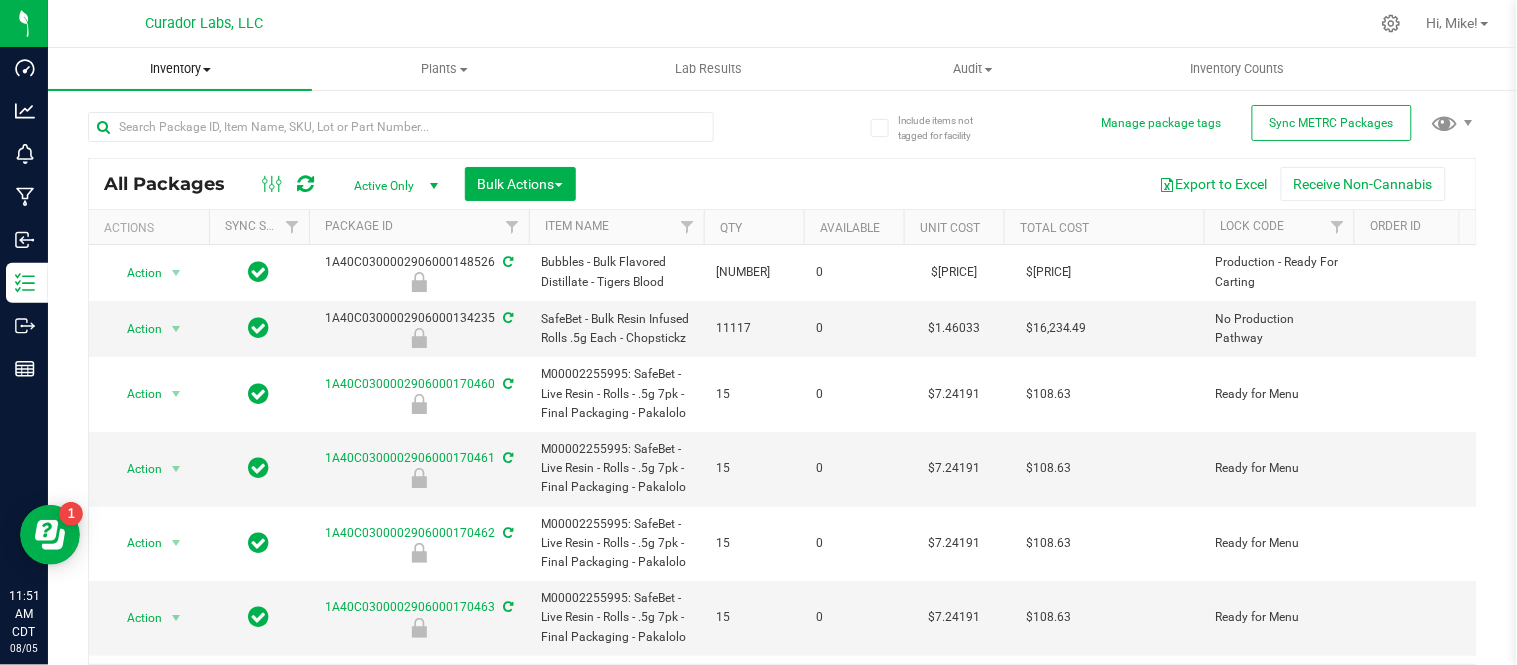 click at bounding box center [207, 70] 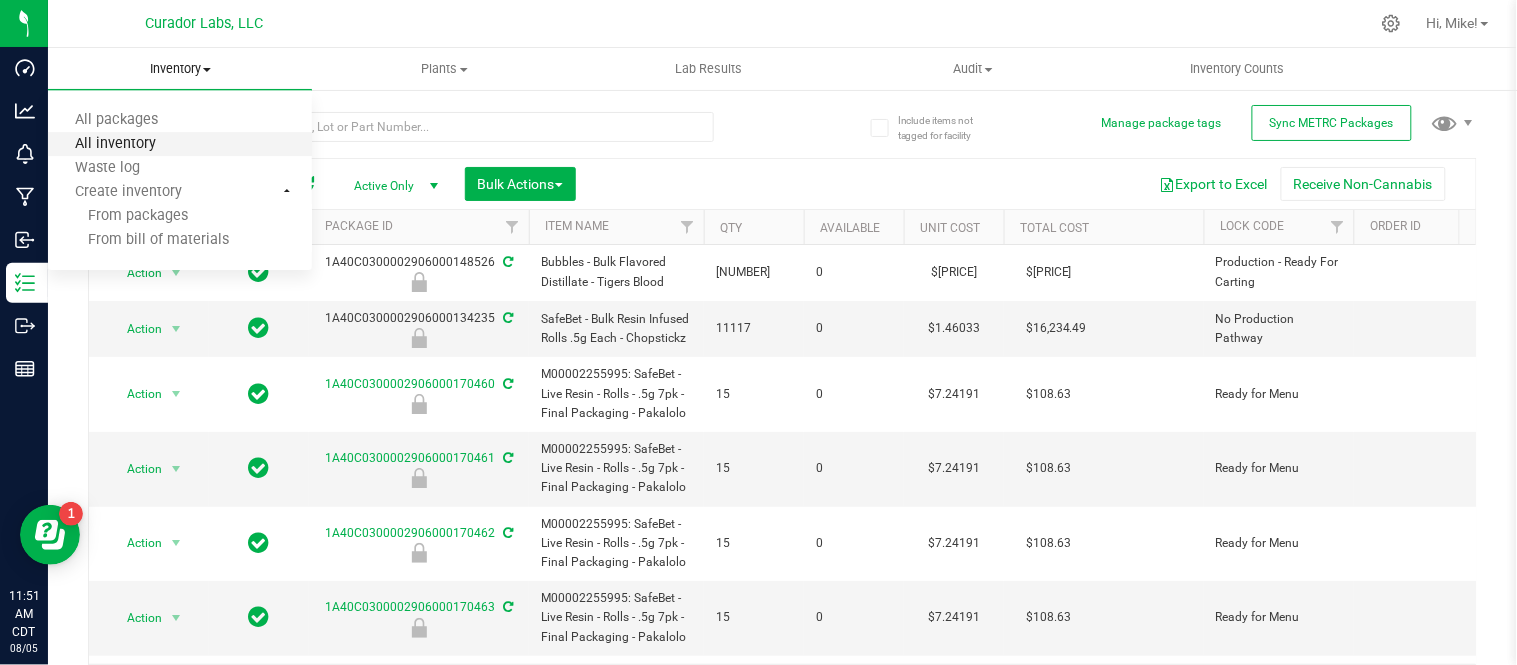 click on "All inventory" at bounding box center (115, 144) 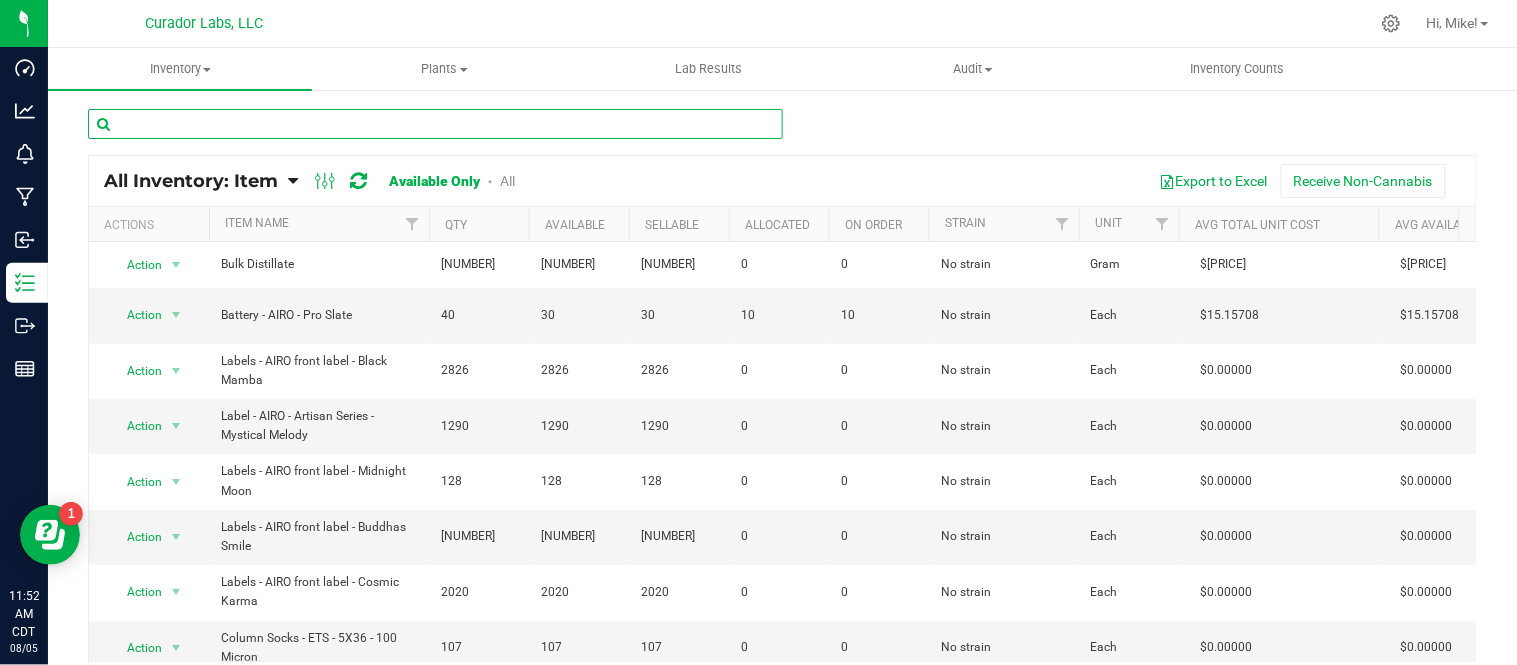 click at bounding box center [435, 124] 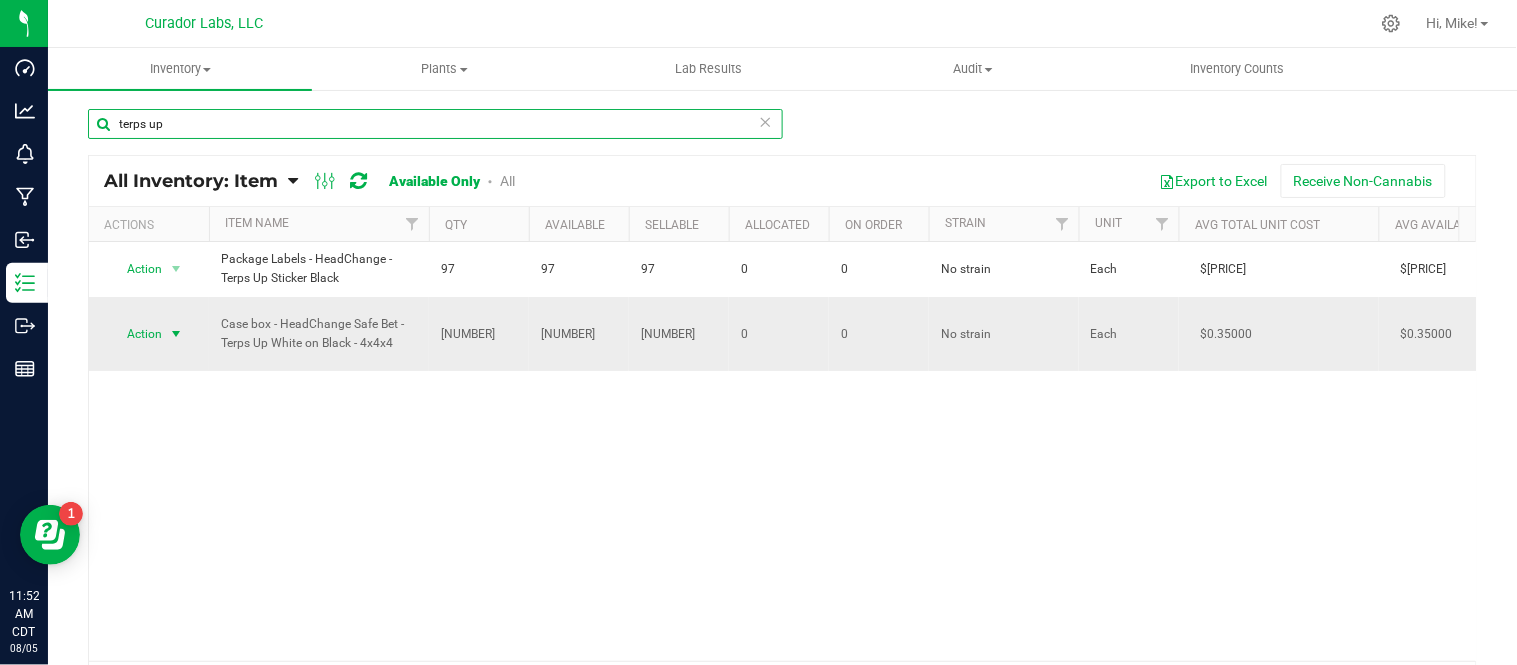 type on "terps up" 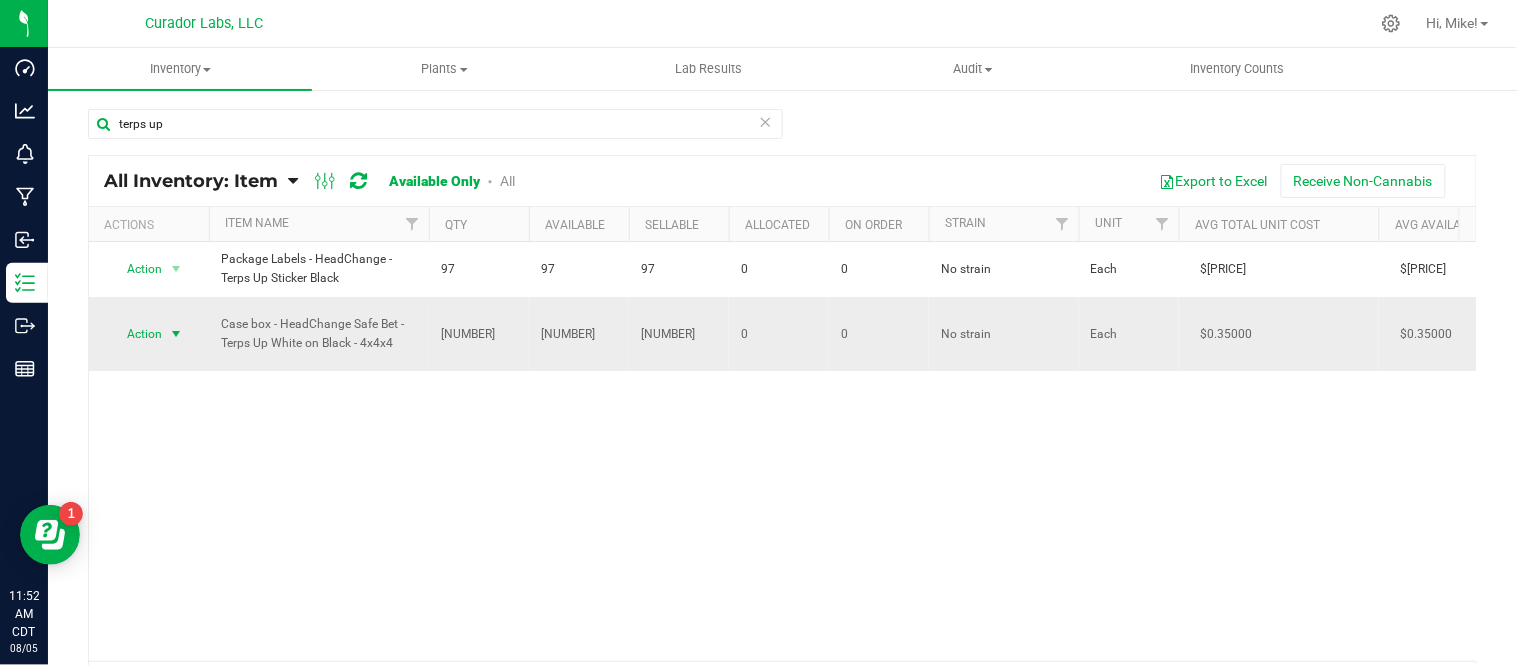 click at bounding box center [176, 334] 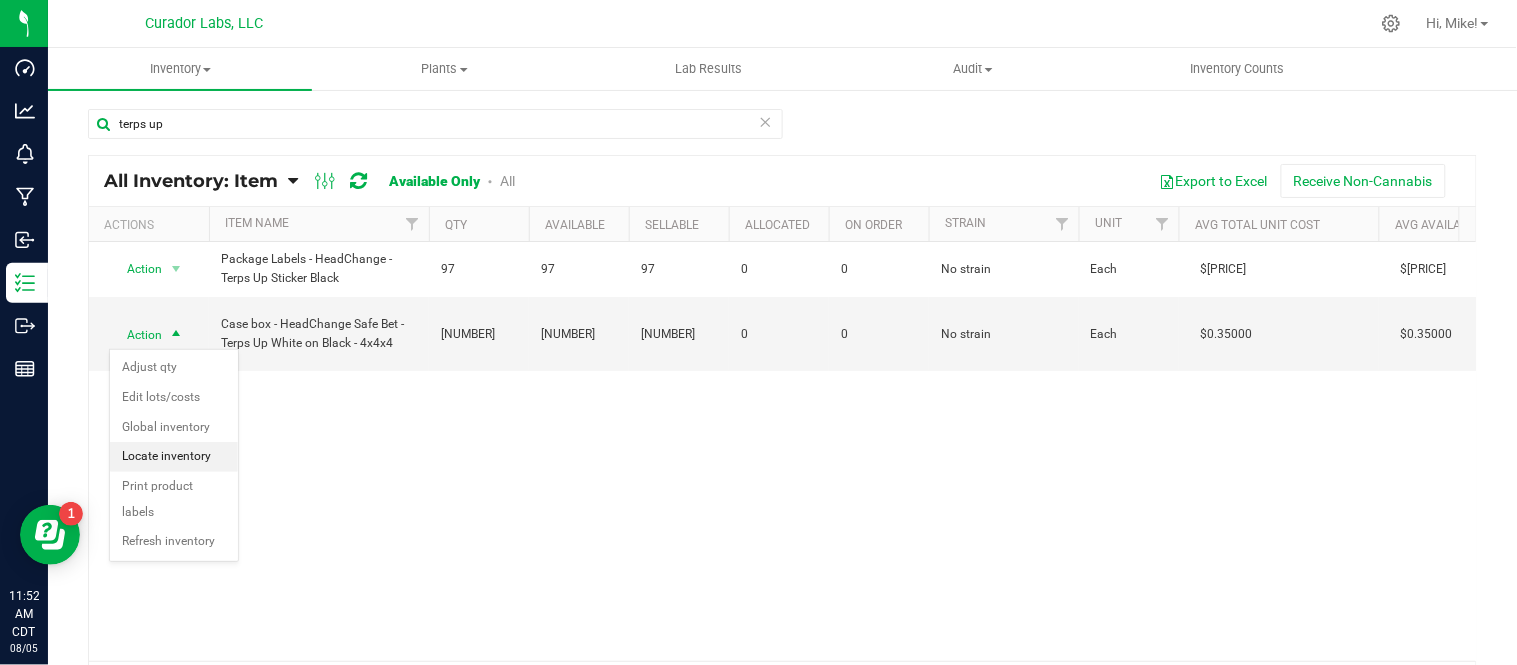 click on "Locate inventory" at bounding box center [174, 457] 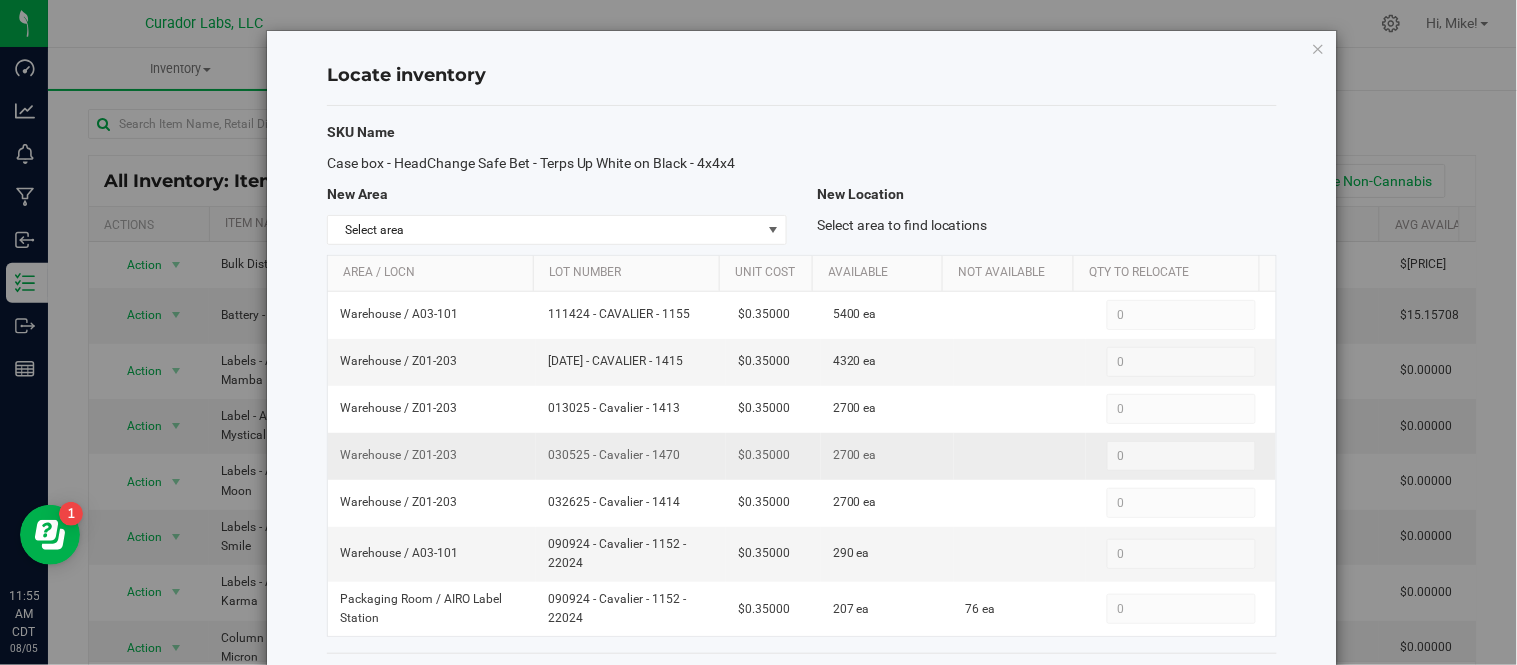drag, startPoint x: 541, startPoint y: 457, endPoint x: 676, endPoint y: 464, distance: 135.18137 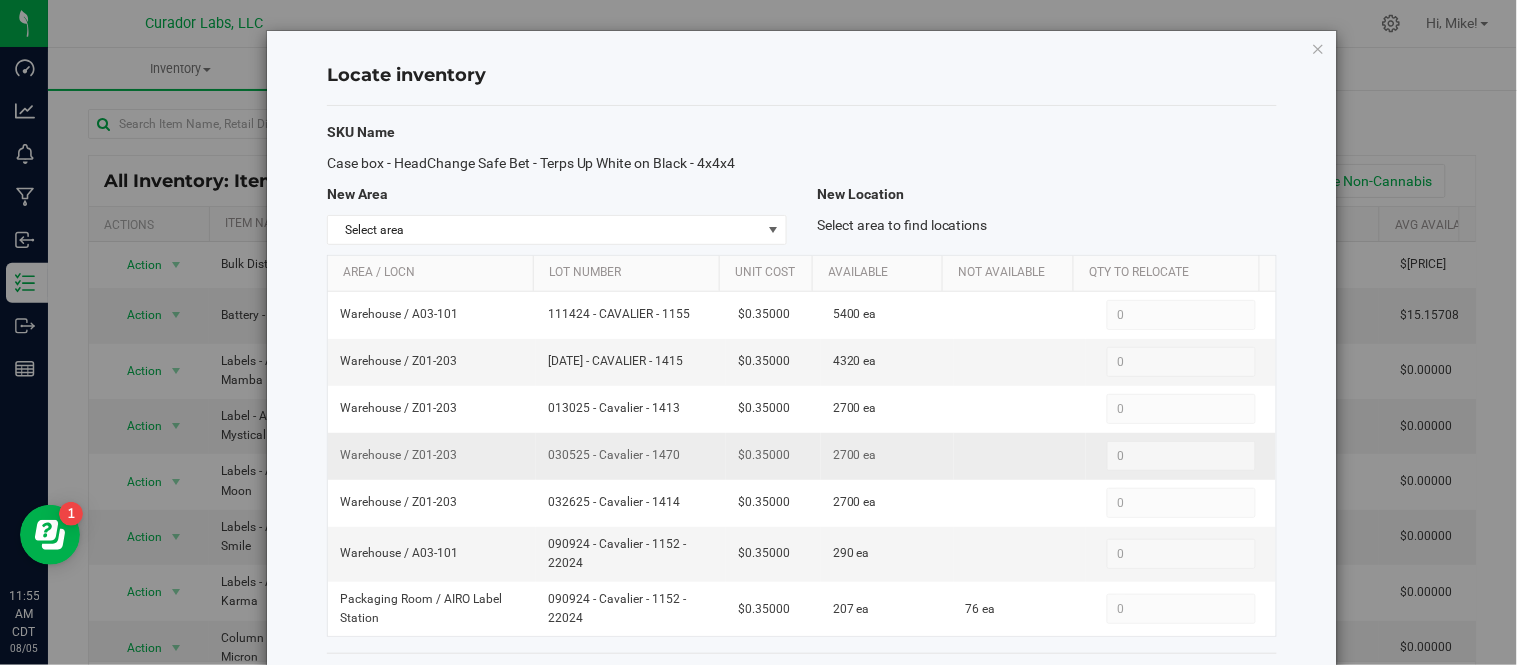 click on "030525 - Cavalier - 1470" at bounding box center (631, 455) 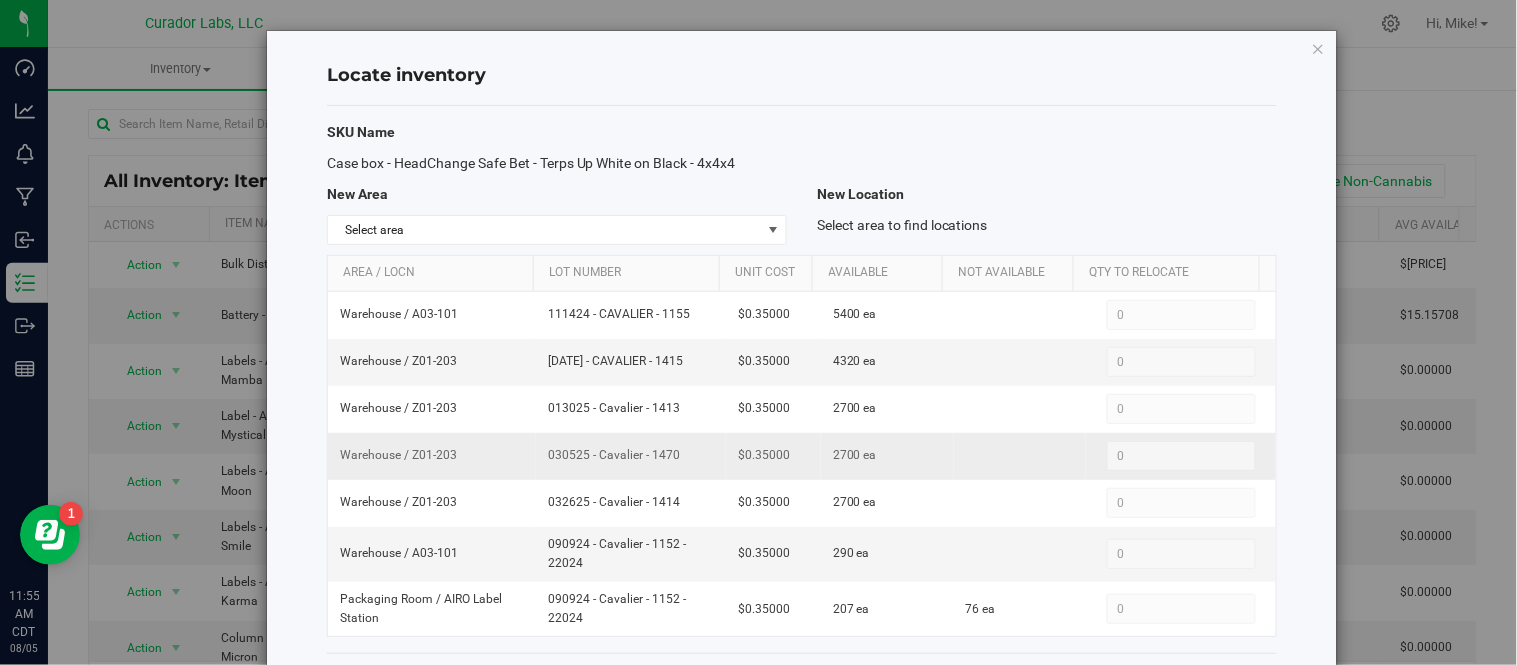 copy on "030525 - Cavalier - 1470" 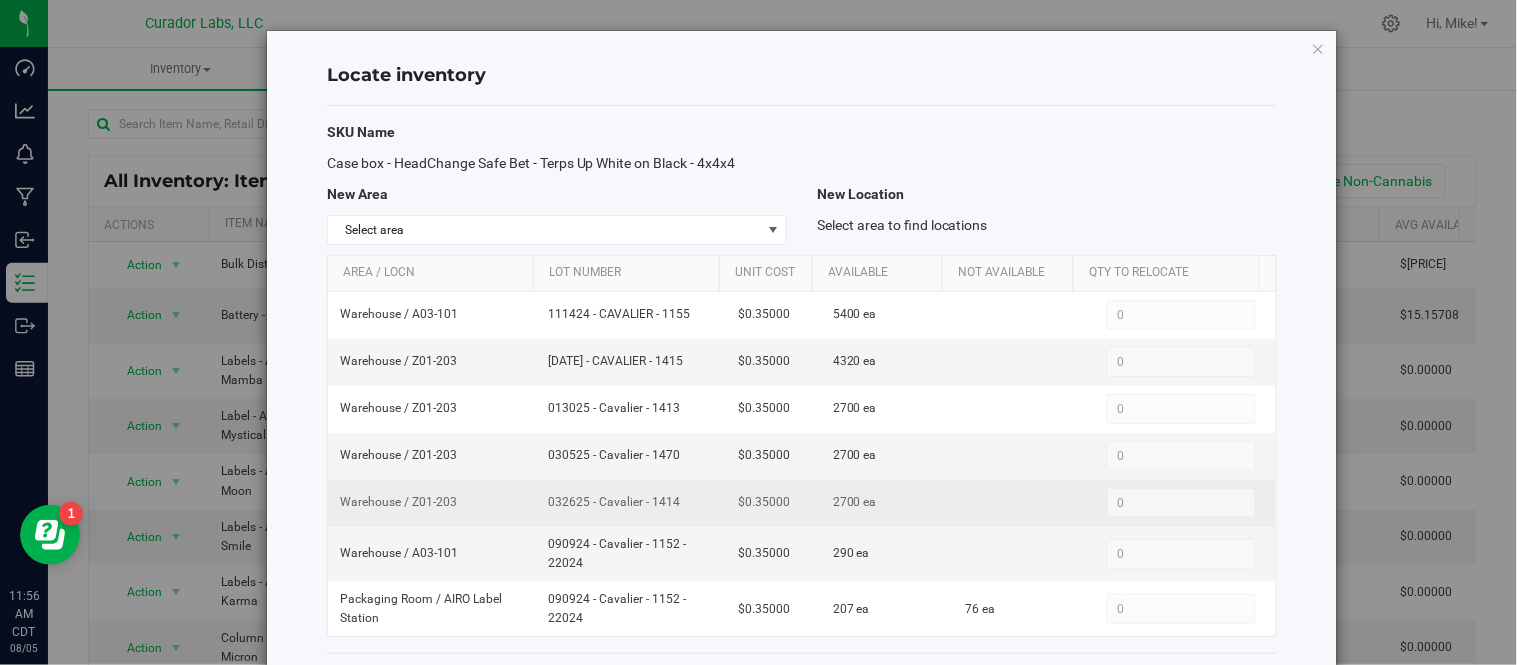 drag, startPoint x: 537, startPoint y: 501, endPoint x: 678, endPoint y: 500, distance: 141.00354 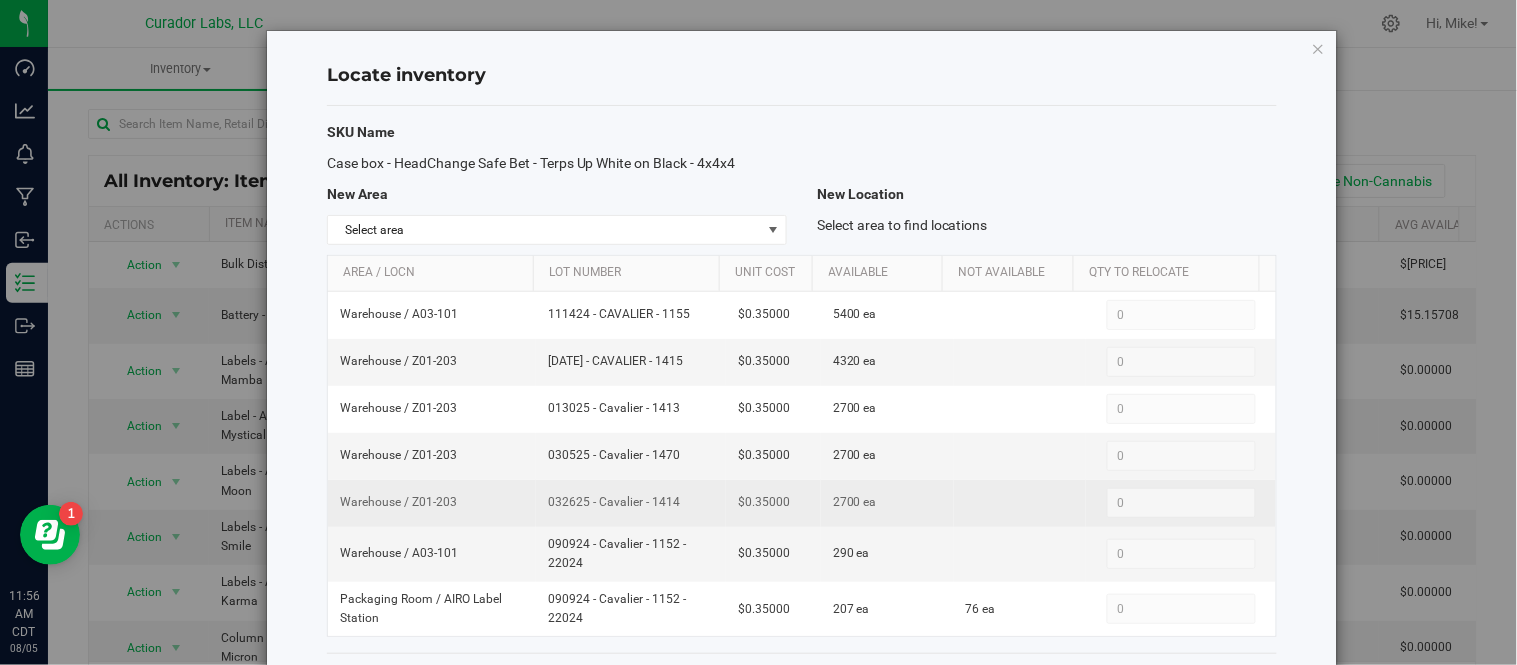 copy on "032625 - Cavalier - 1414" 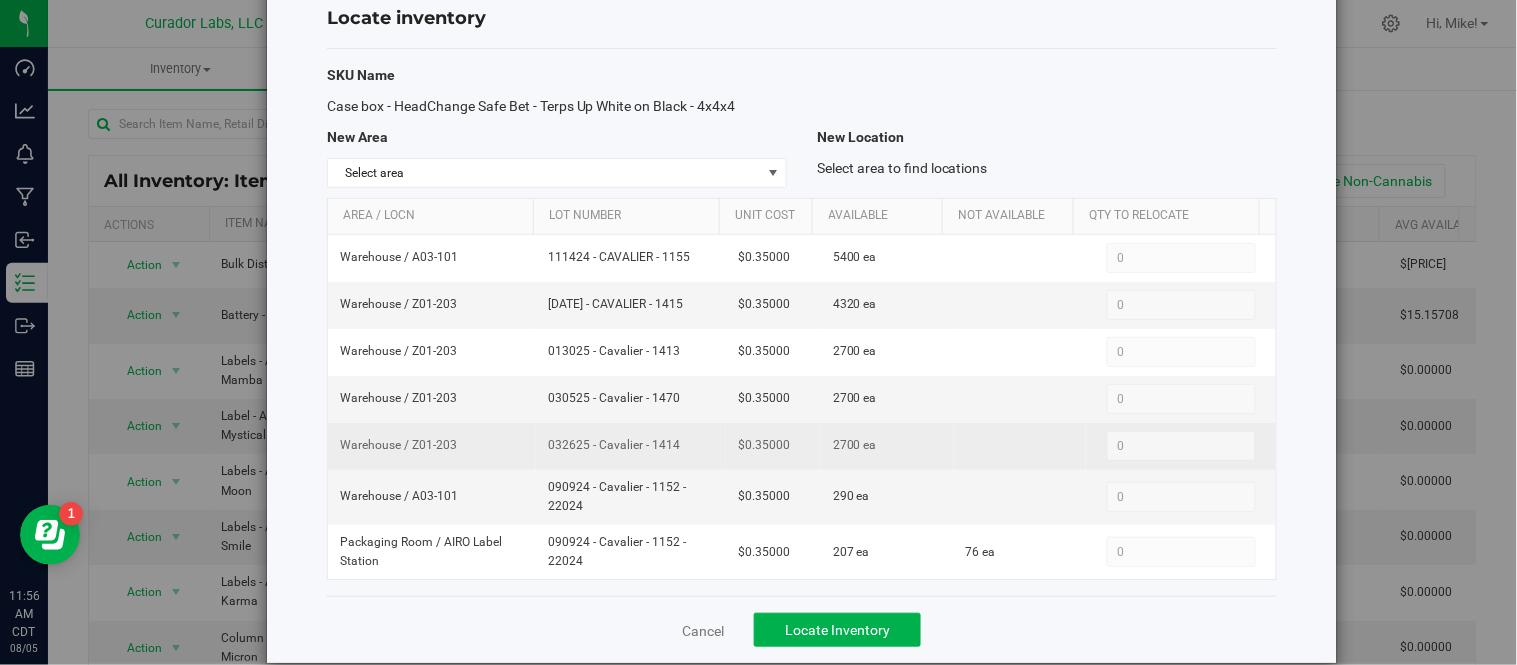 scroll, scrollTop: 88, scrollLeft: 0, axis: vertical 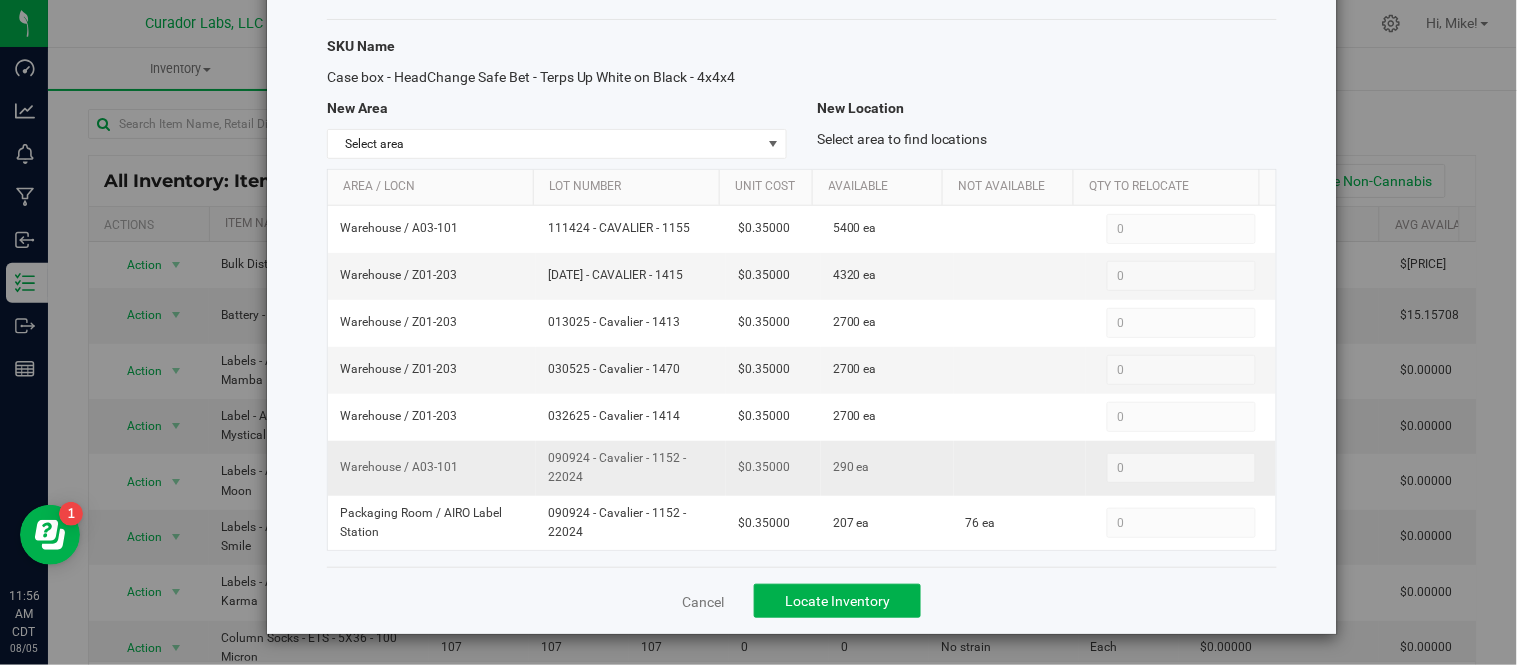 drag, startPoint x: 536, startPoint y: 458, endPoint x: 588, endPoint y: 476, distance: 55.027267 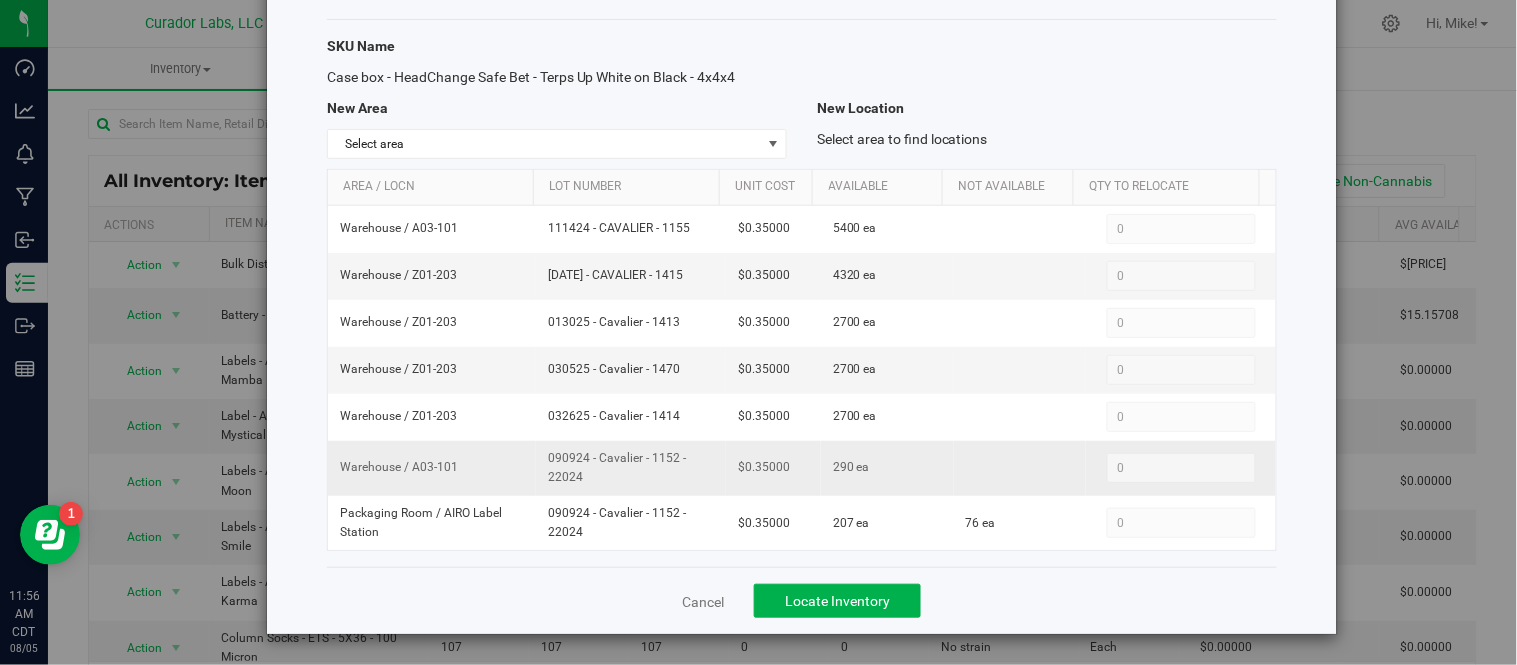 copy on "090924 - Cavalier - 1152 - 22024" 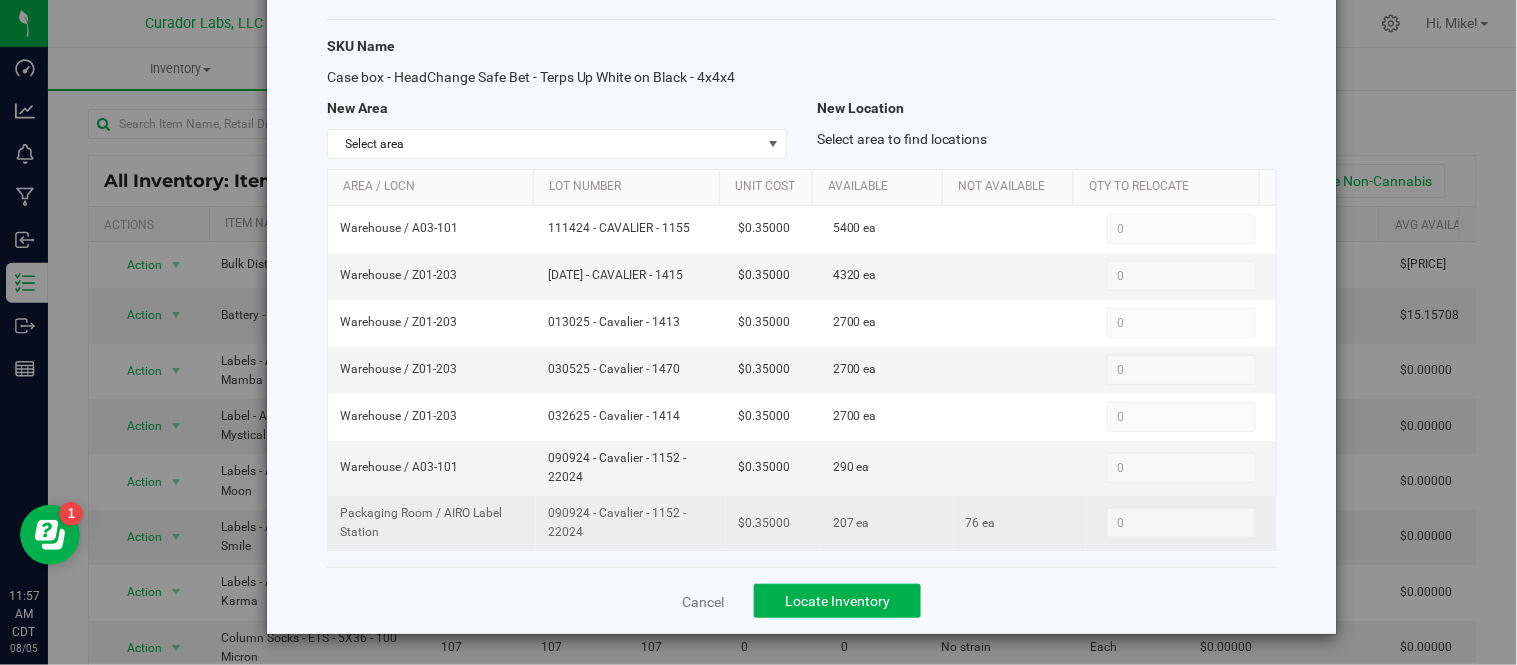 drag, startPoint x: 542, startPoint y: 513, endPoint x: 605, endPoint y: 533, distance: 66.09841 